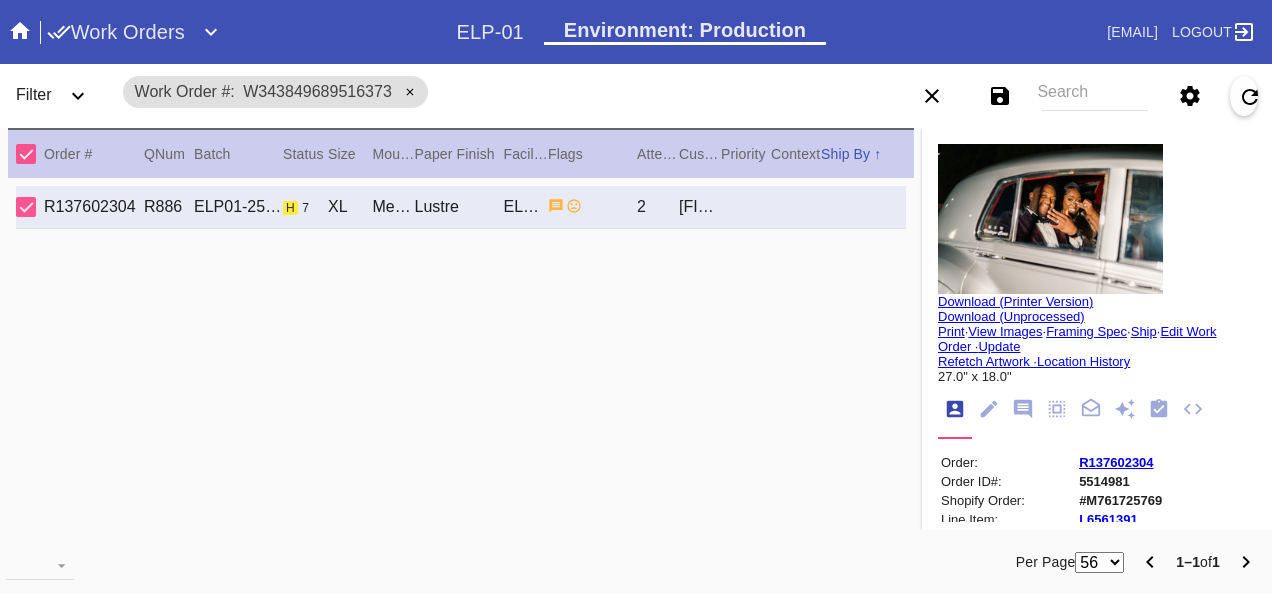 scroll, scrollTop: 0, scrollLeft: 0, axis: both 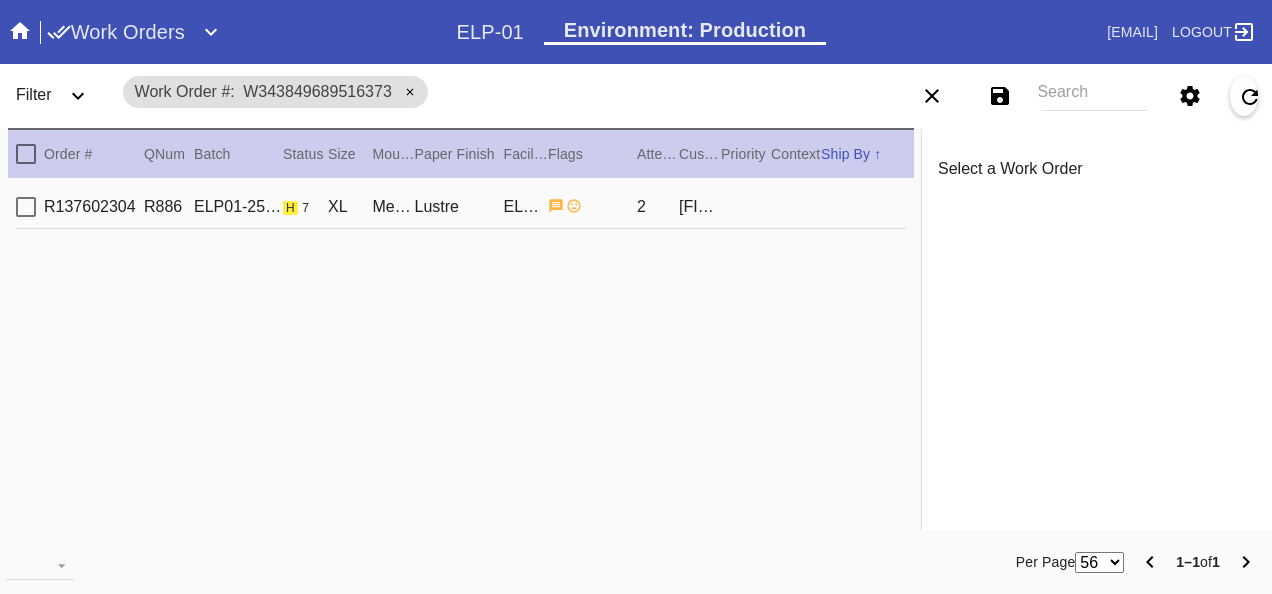 click on "R137602304" at bounding box center (94, 207) 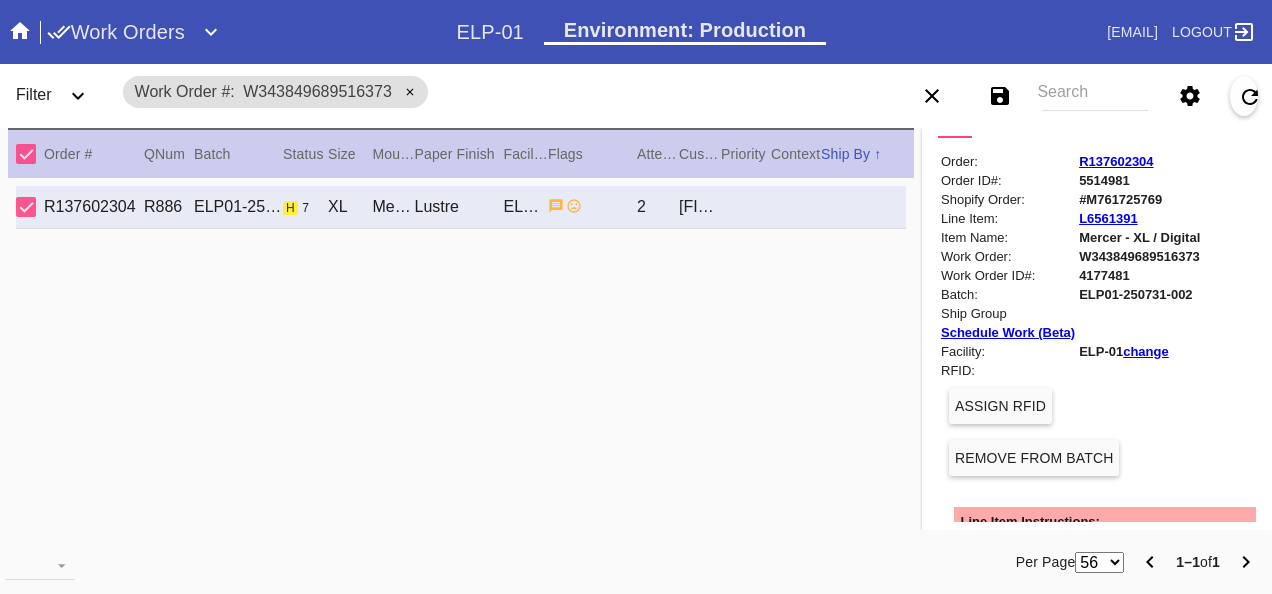 scroll, scrollTop: 400, scrollLeft: 0, axis: vertical 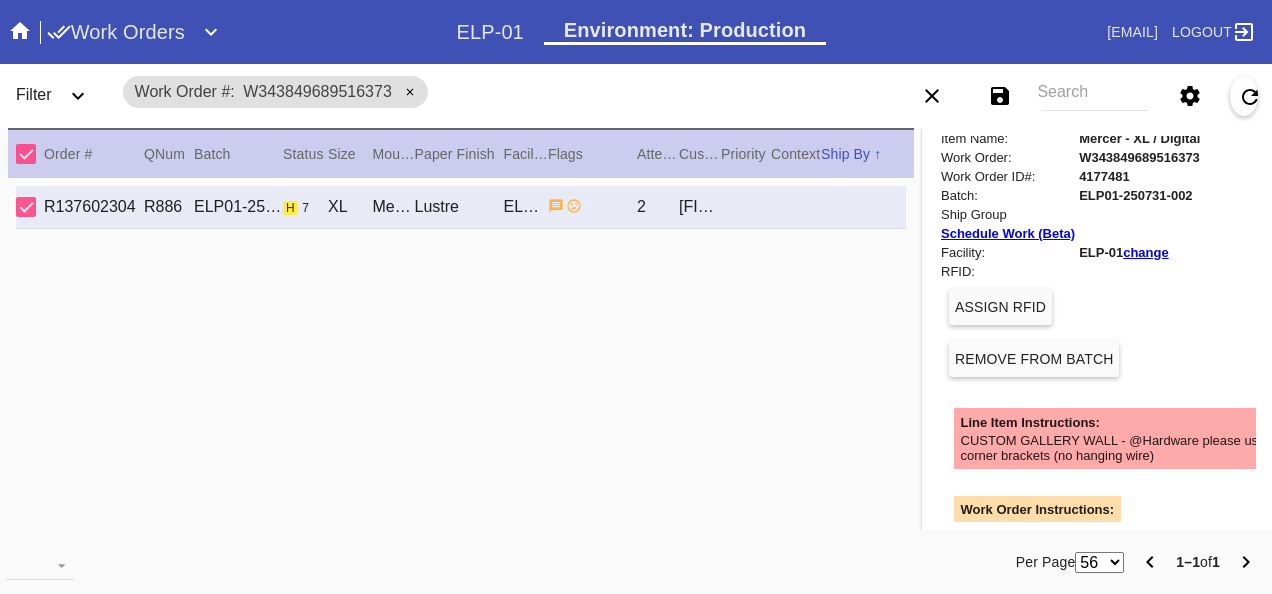 click on "W343849689516373" at bounding box center (1139, 157) 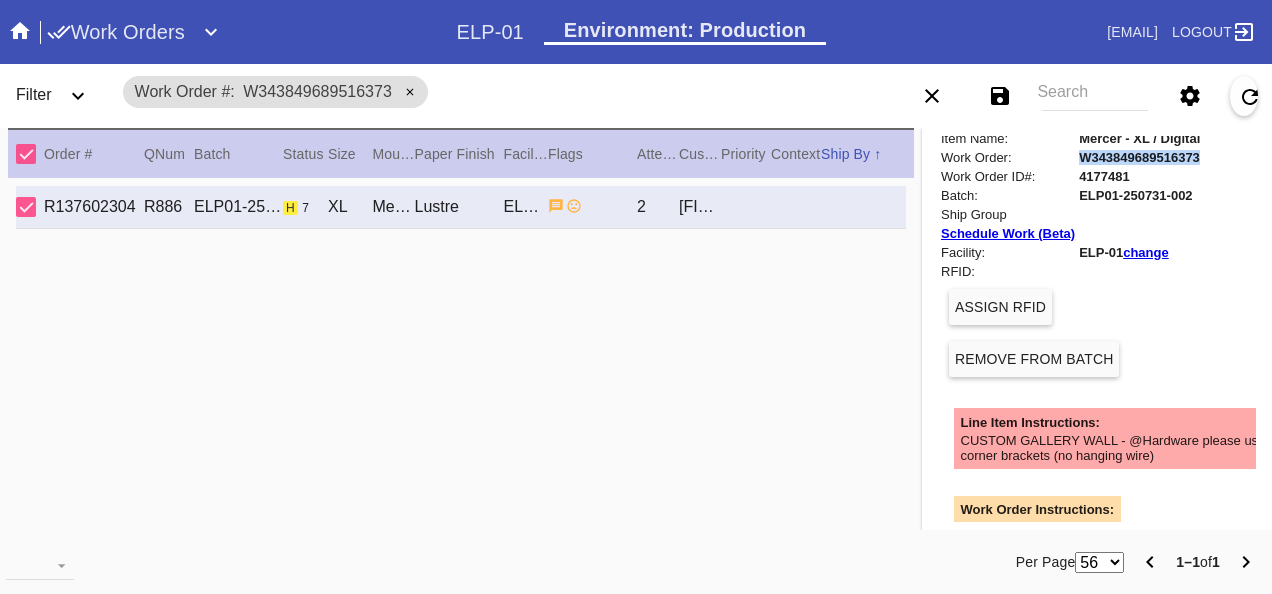 click on "W343849689516373" at bounding box center [1139, 157] 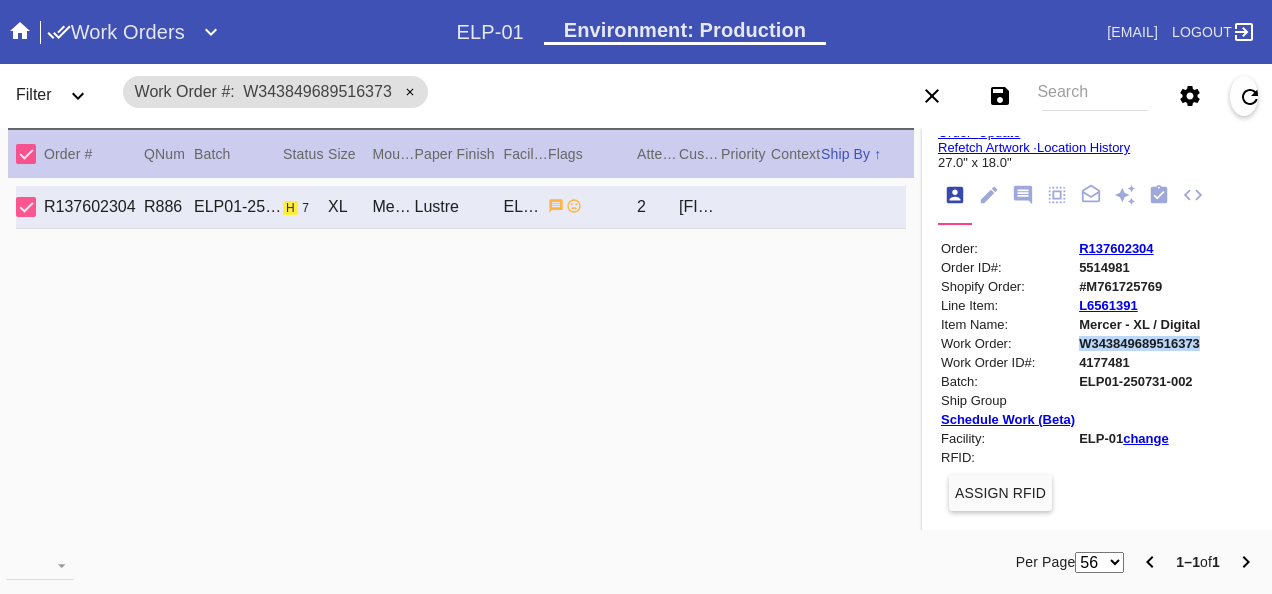 scroll, scrollTop: 100, scrollLeft: 0, axis: vertical 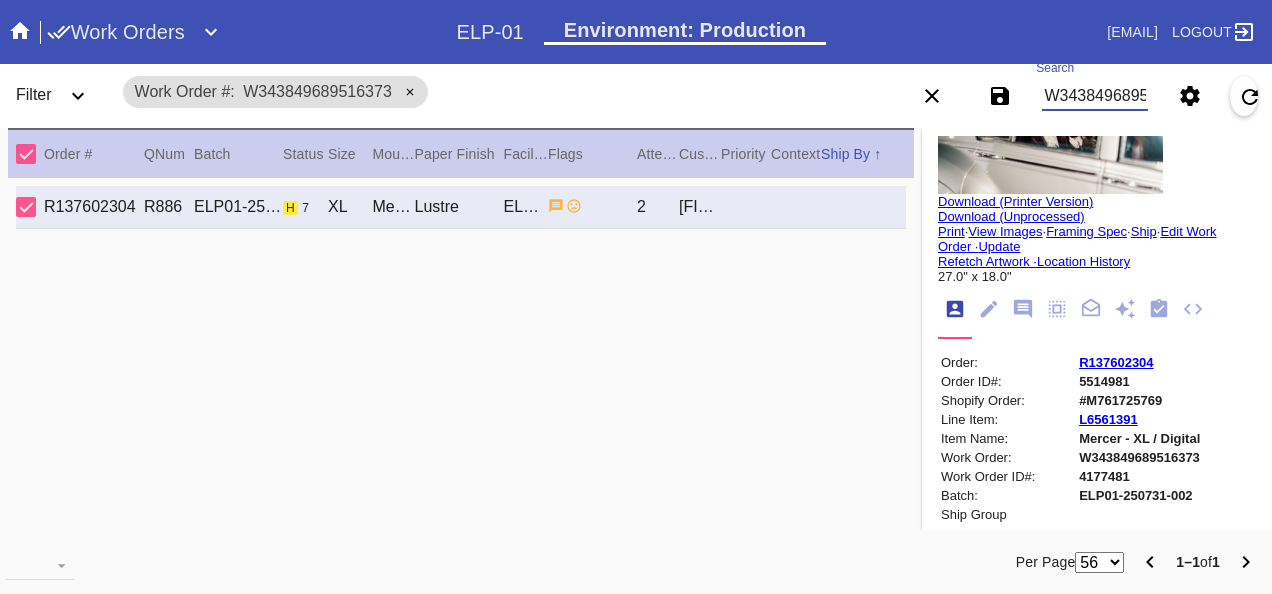 click on "W343849689516373" at bounding box center [1094, 96] 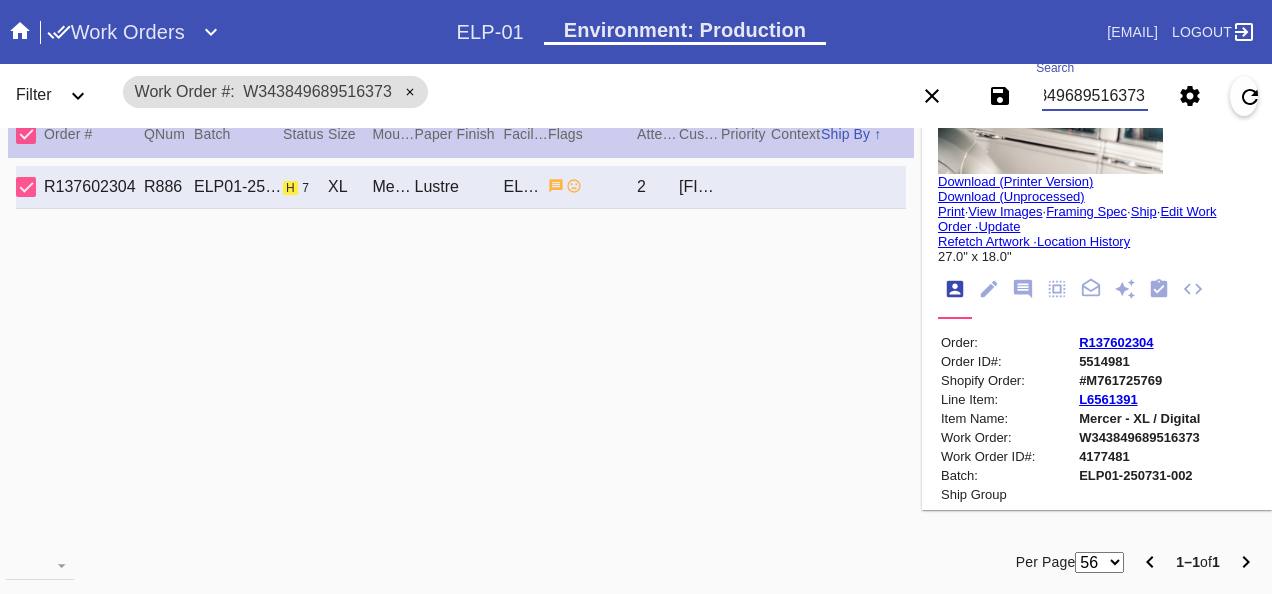 scroll, scrollTop: 26, scrollLeft: 0, axis: vertical 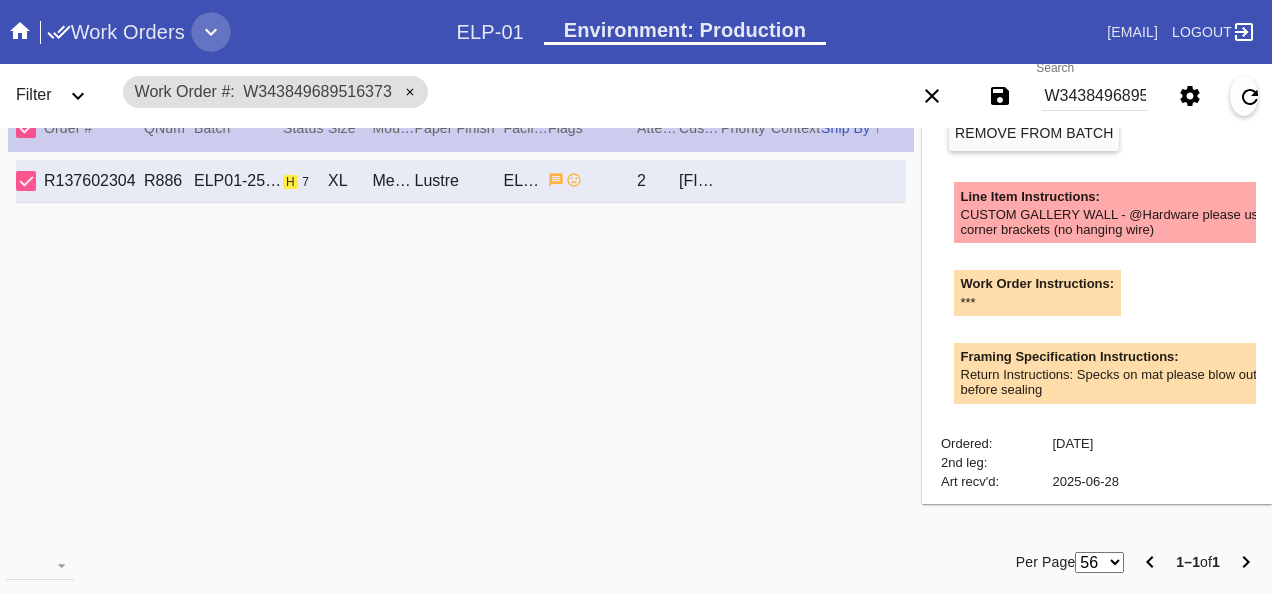 click 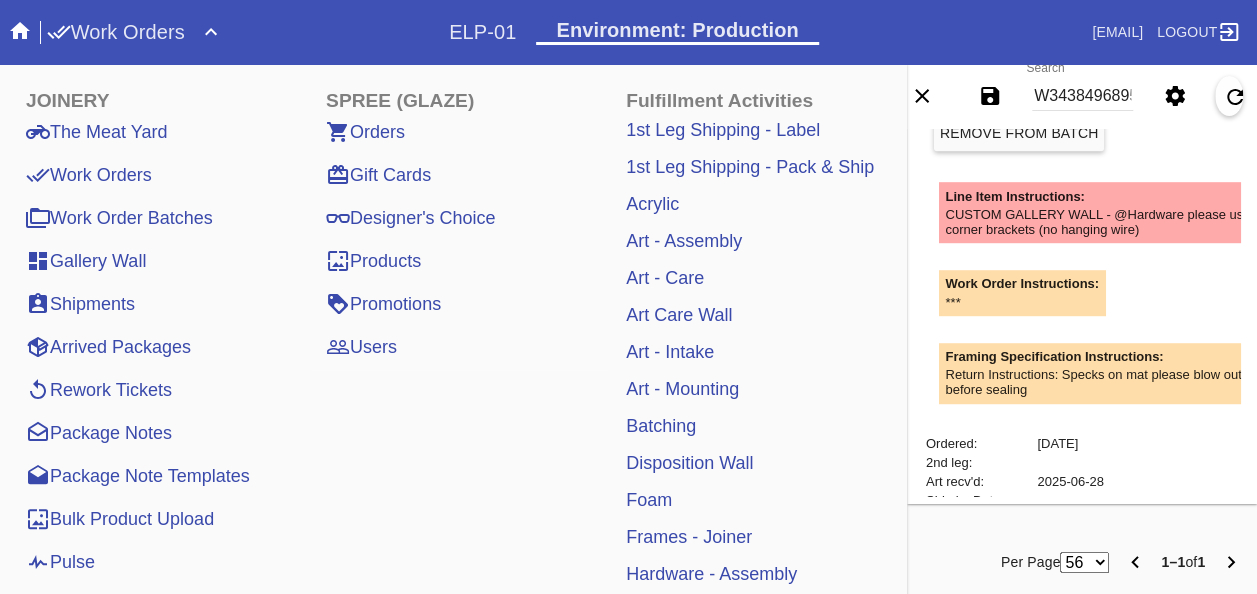 click on "Pulse" at bounding box center [60, 562] 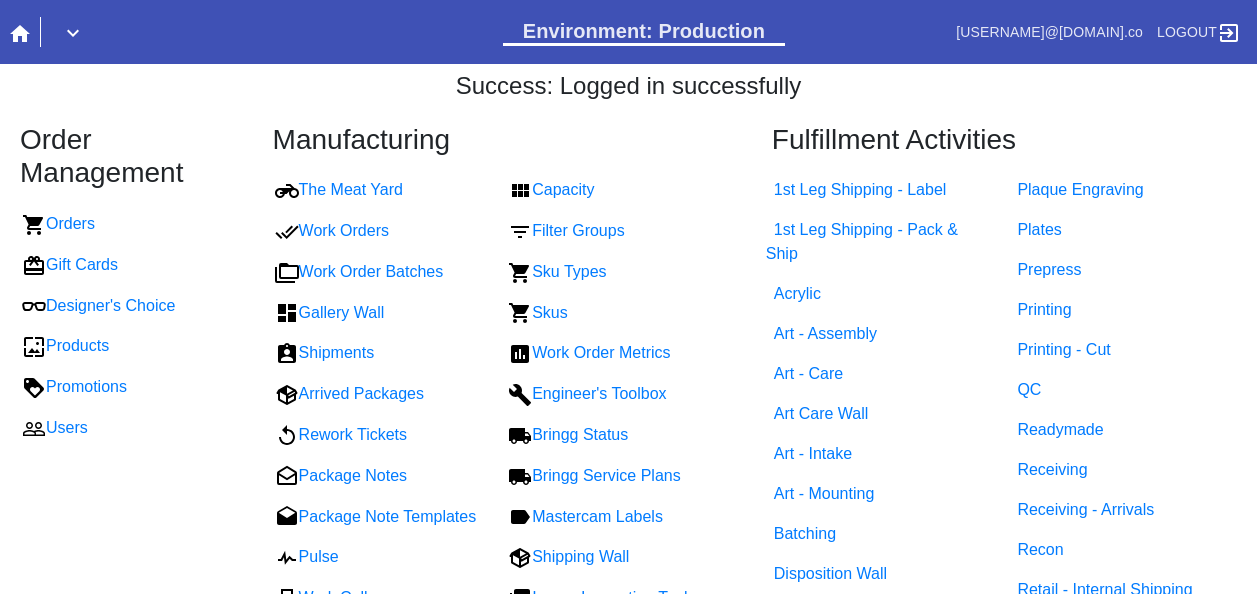 scroll, scrollTop: 0, scrollLeft: 0, axis: both 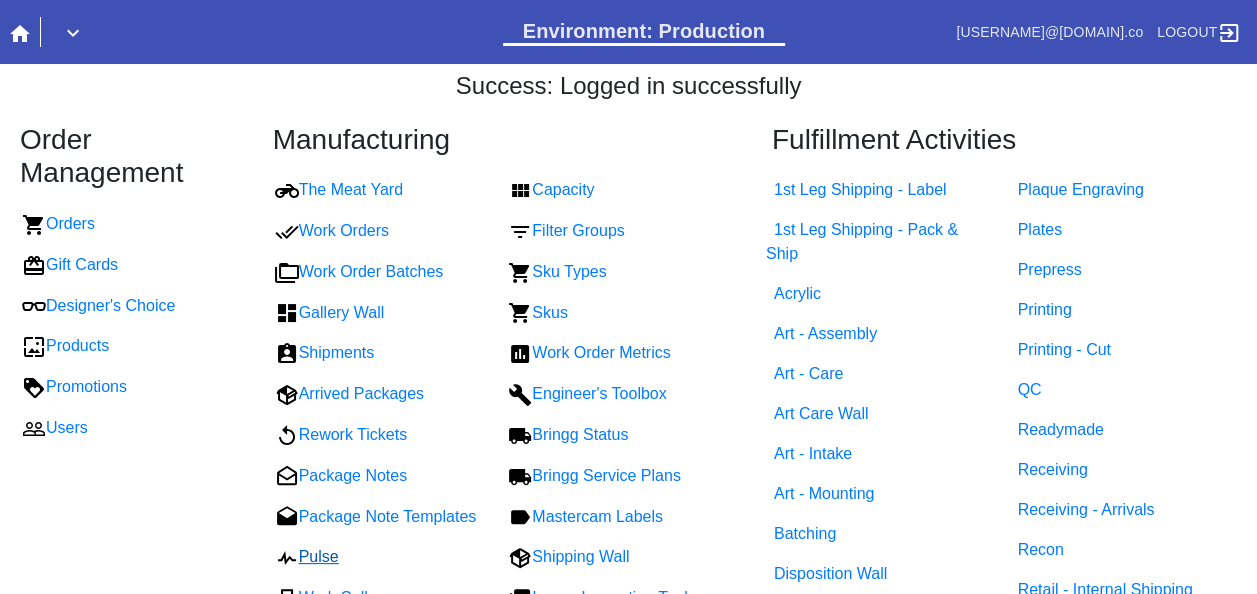 click on "Pulse" at bounding box center (307, 556) 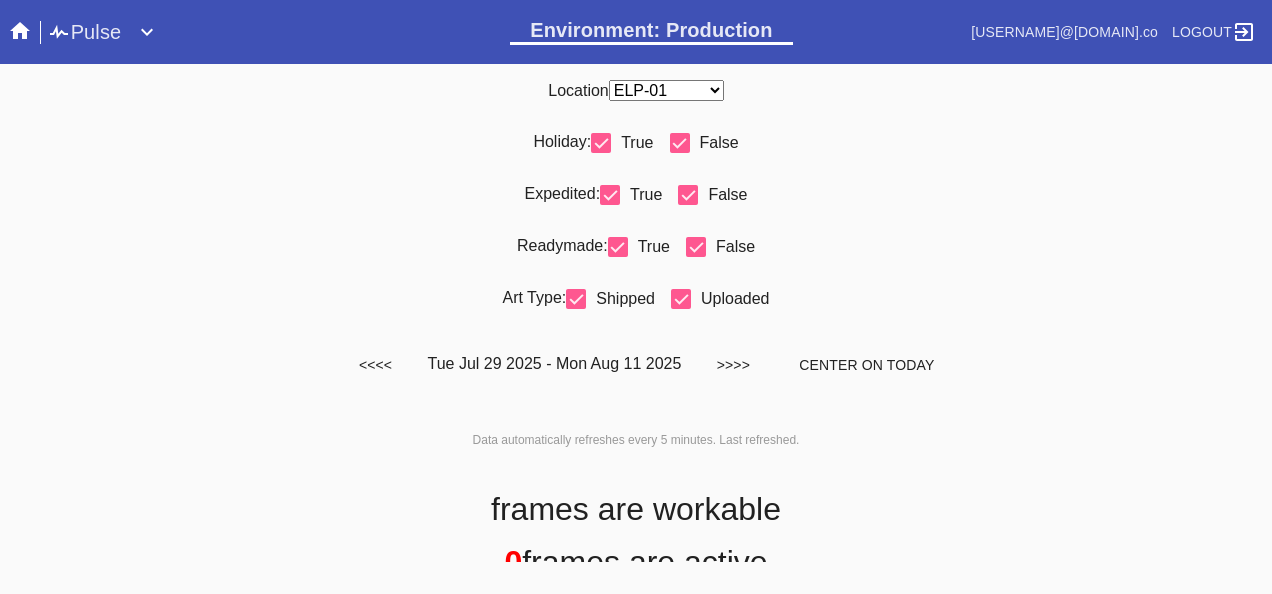 scroll, scrollTop: 0, scrollLeft: 0, axis: both 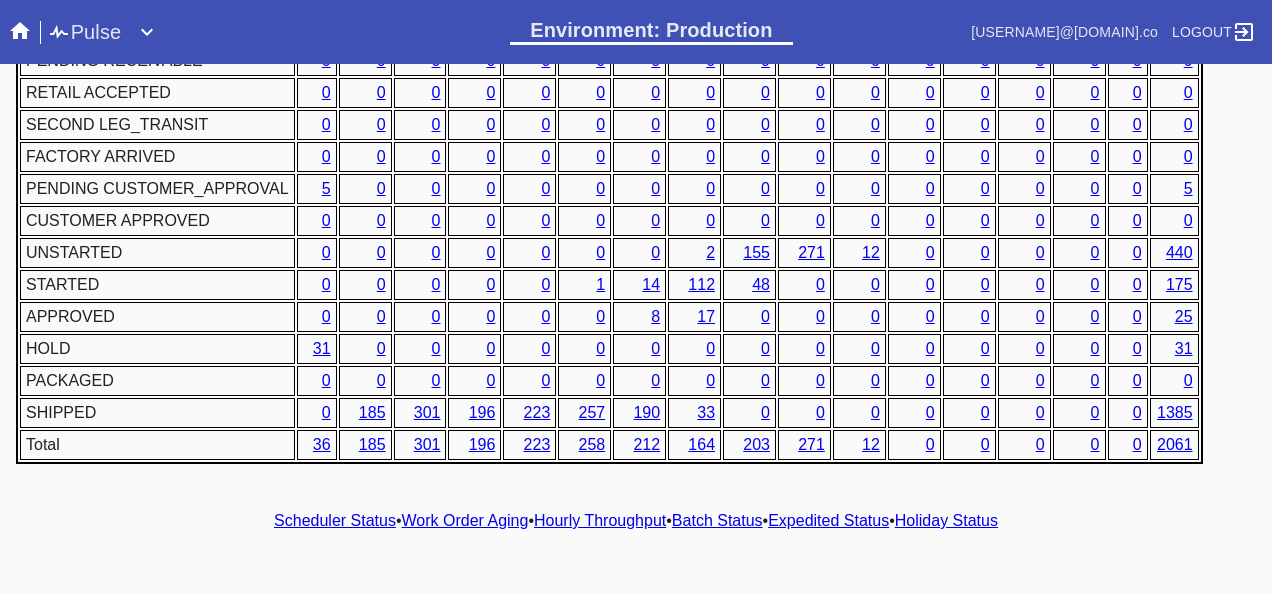 click on "Hourly Throughput" at bounding box center (600, 520) 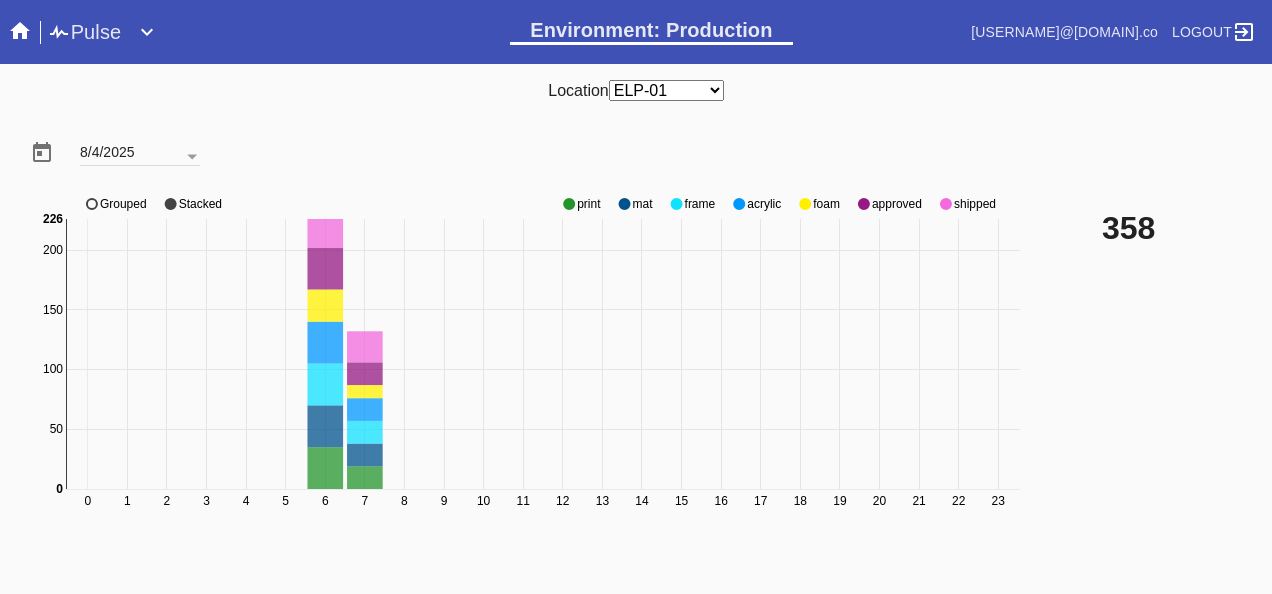 click 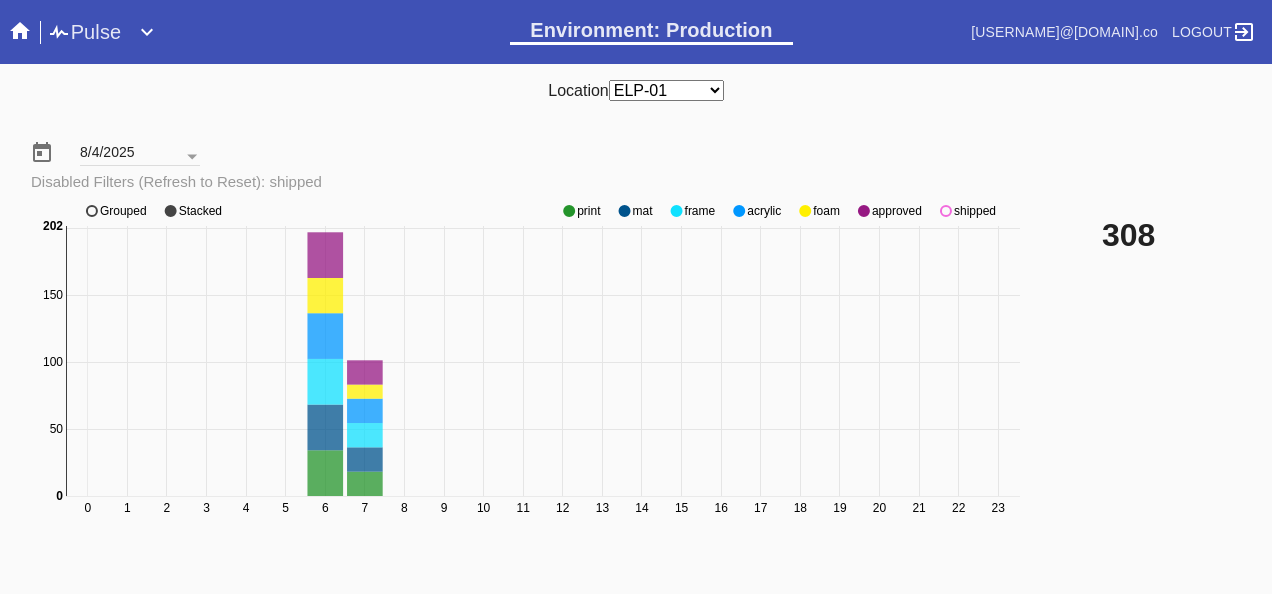 click 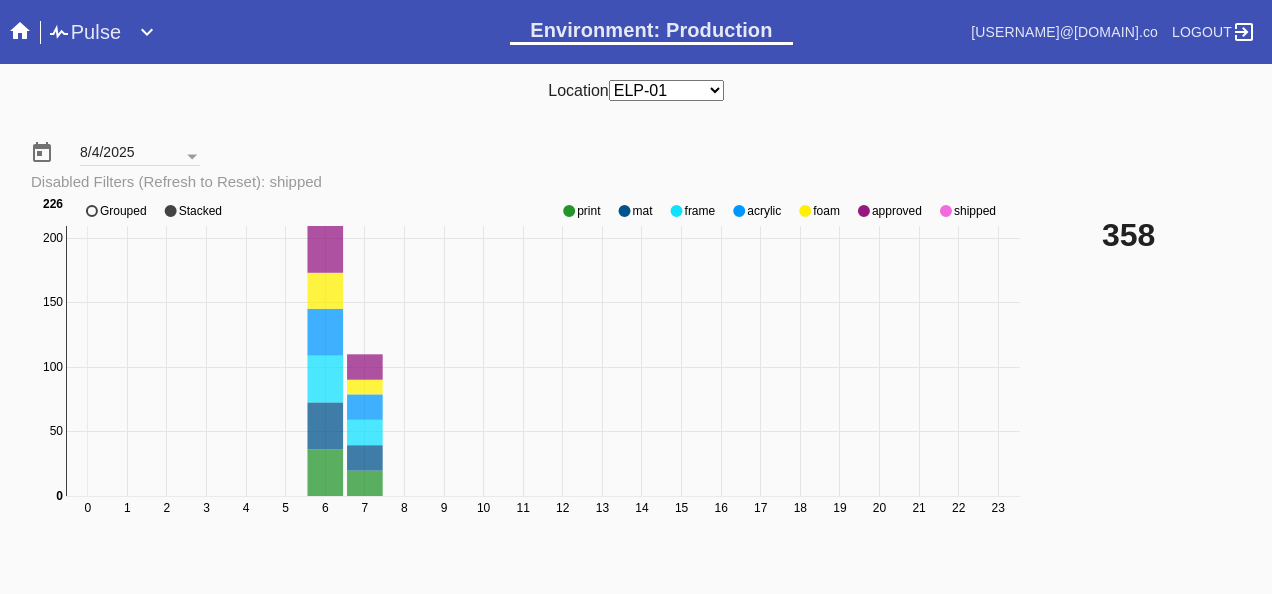 click 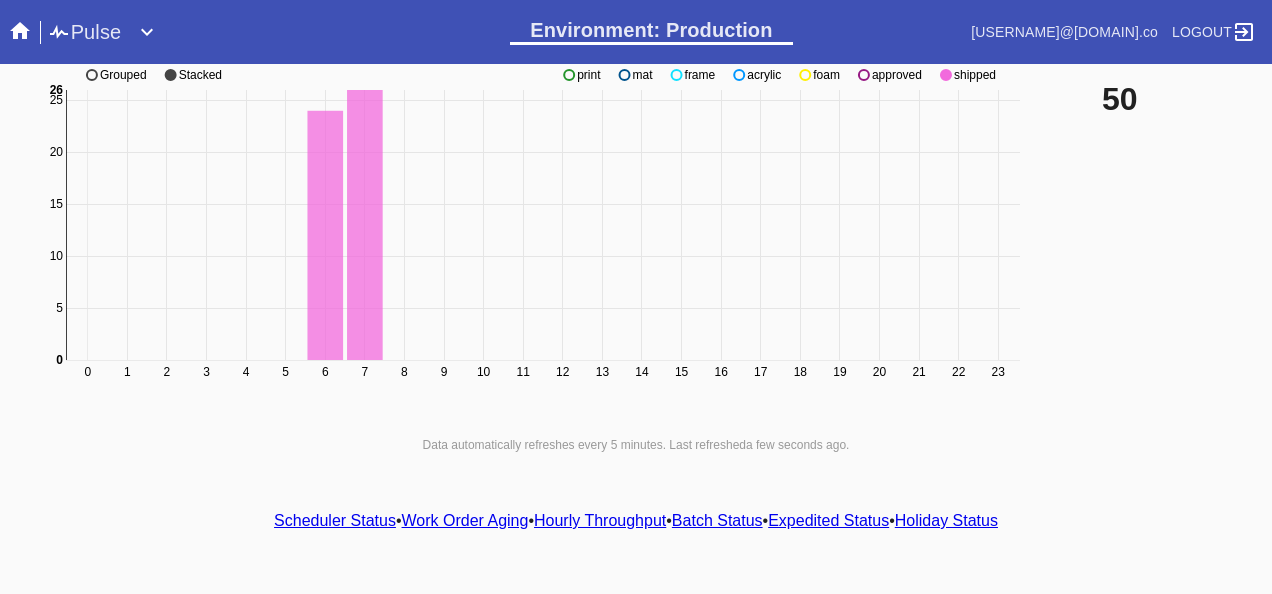 scroll, scrollTop: 0, scrollLeft: 0, axis: both 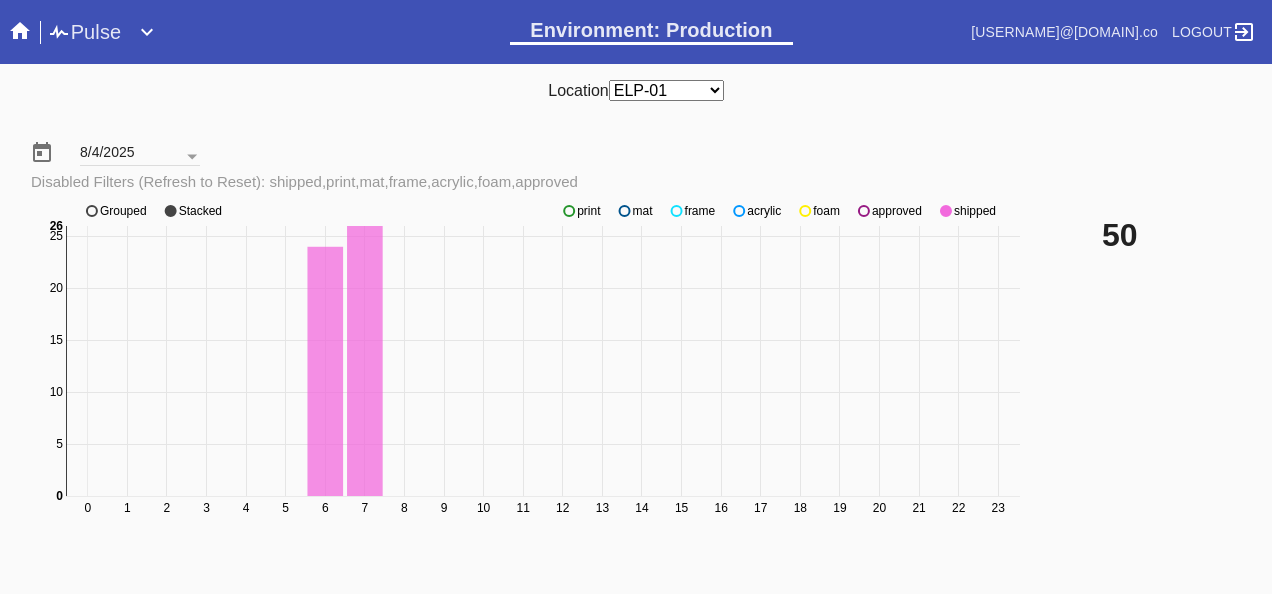 click 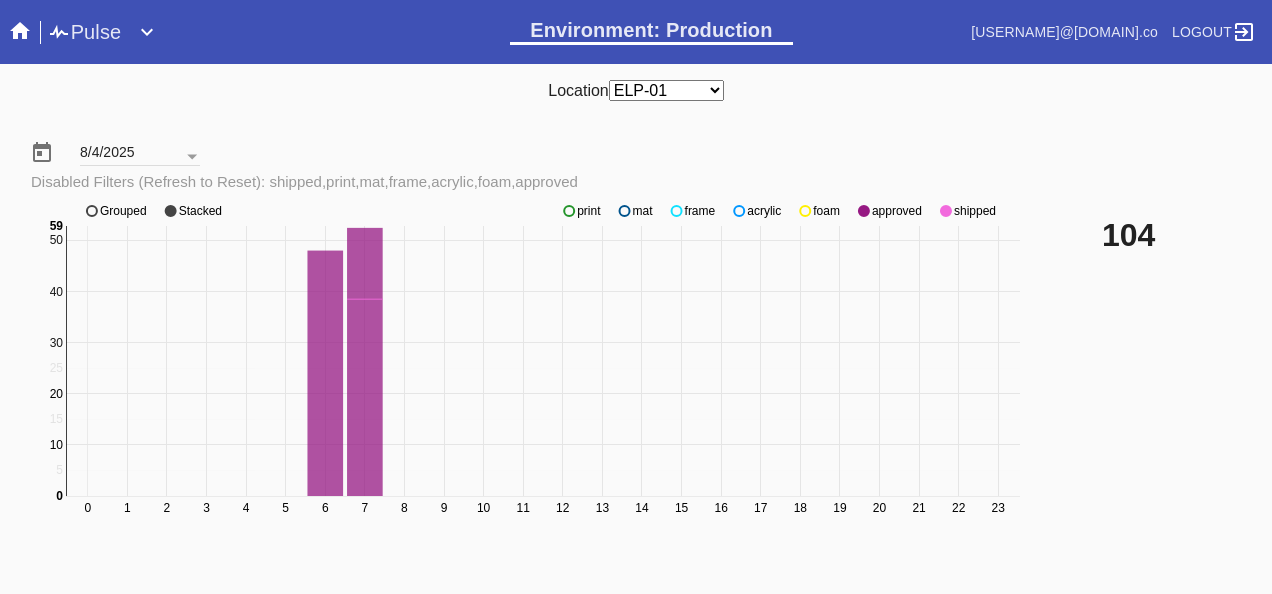 click 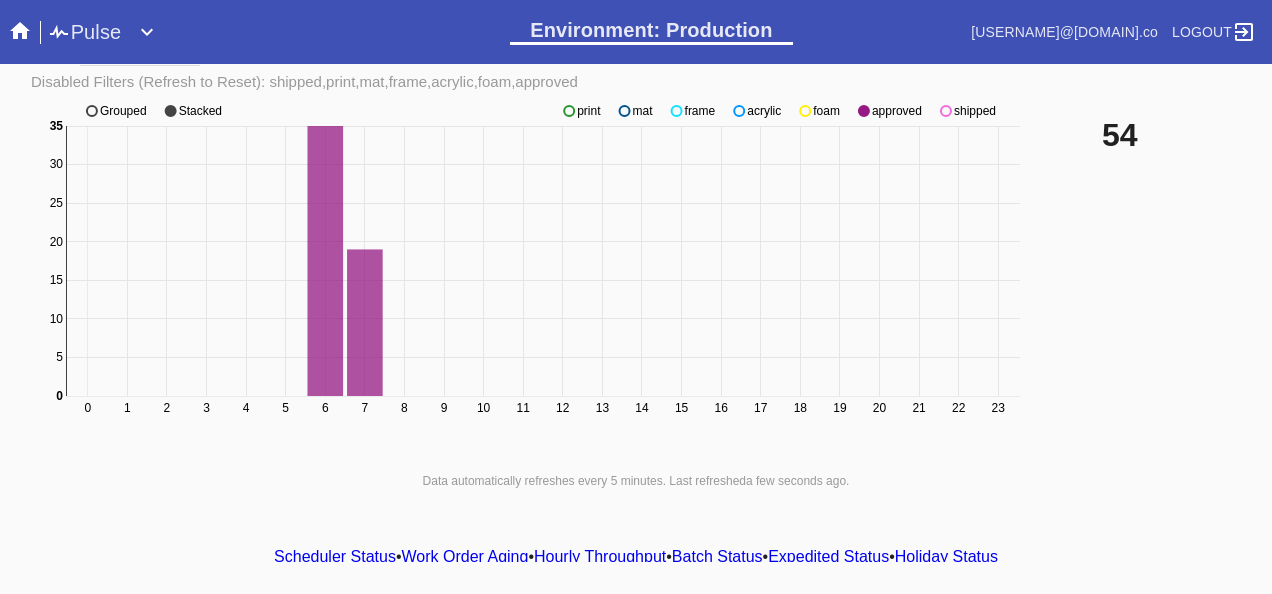 scroll, scrollTop: 140, scrollLeft: 0, axis: vertical 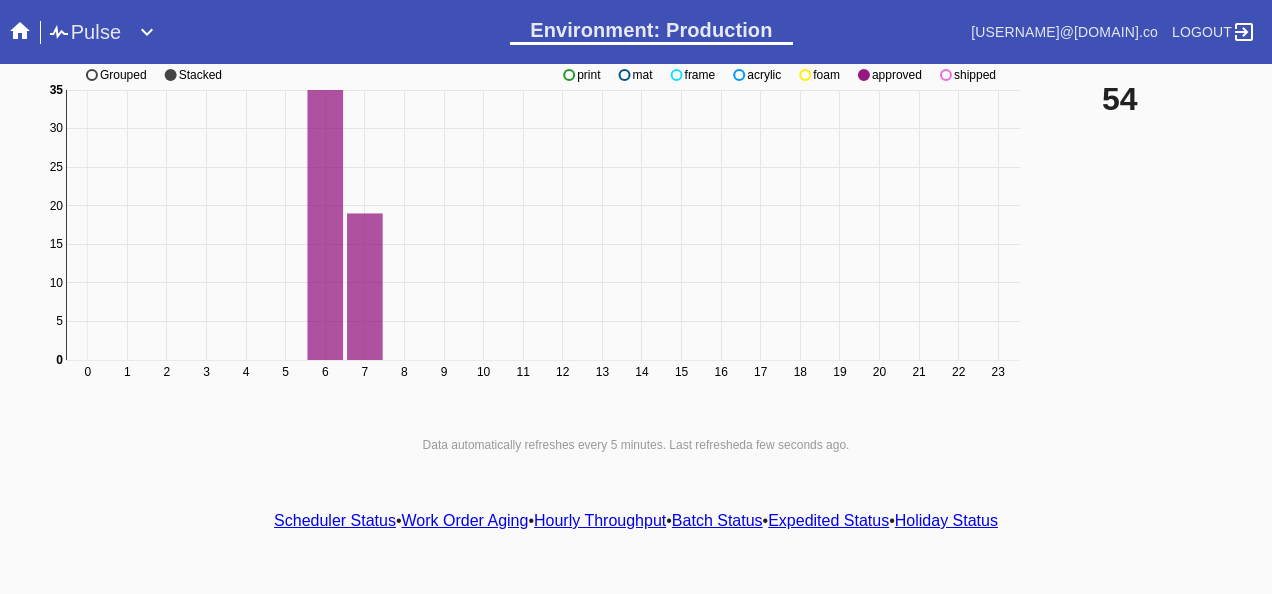 click on "Scheduler Status" at bounding box center [335, 520] 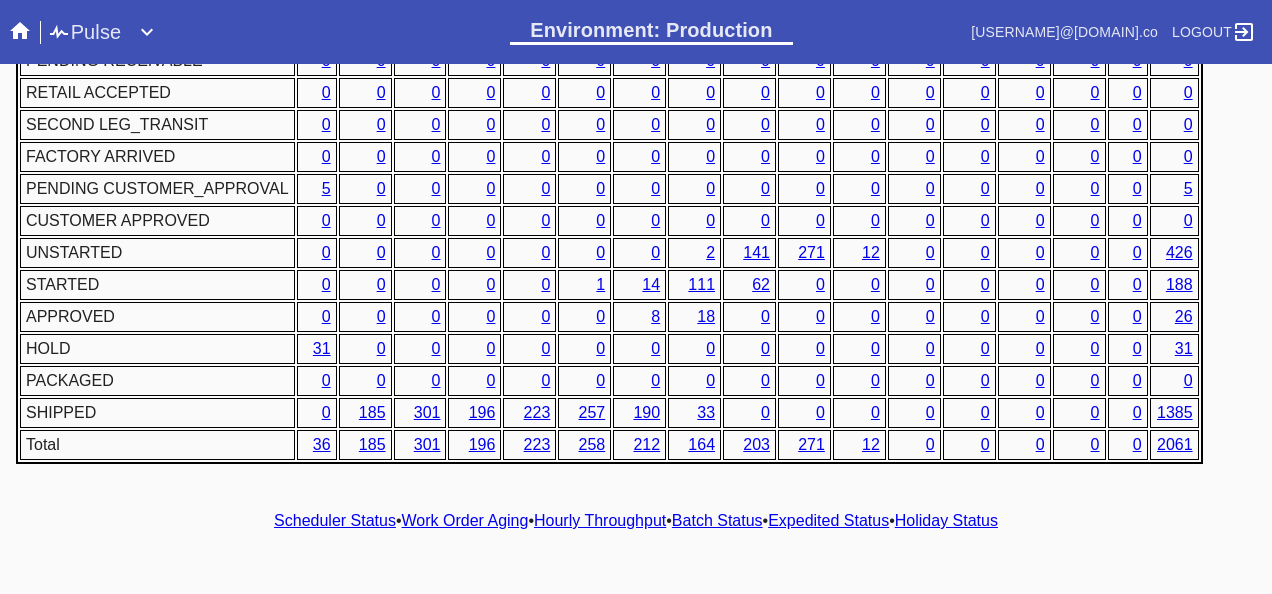 scroll, scrollTop: 1076, scrollLeft: 0, axis: vertical 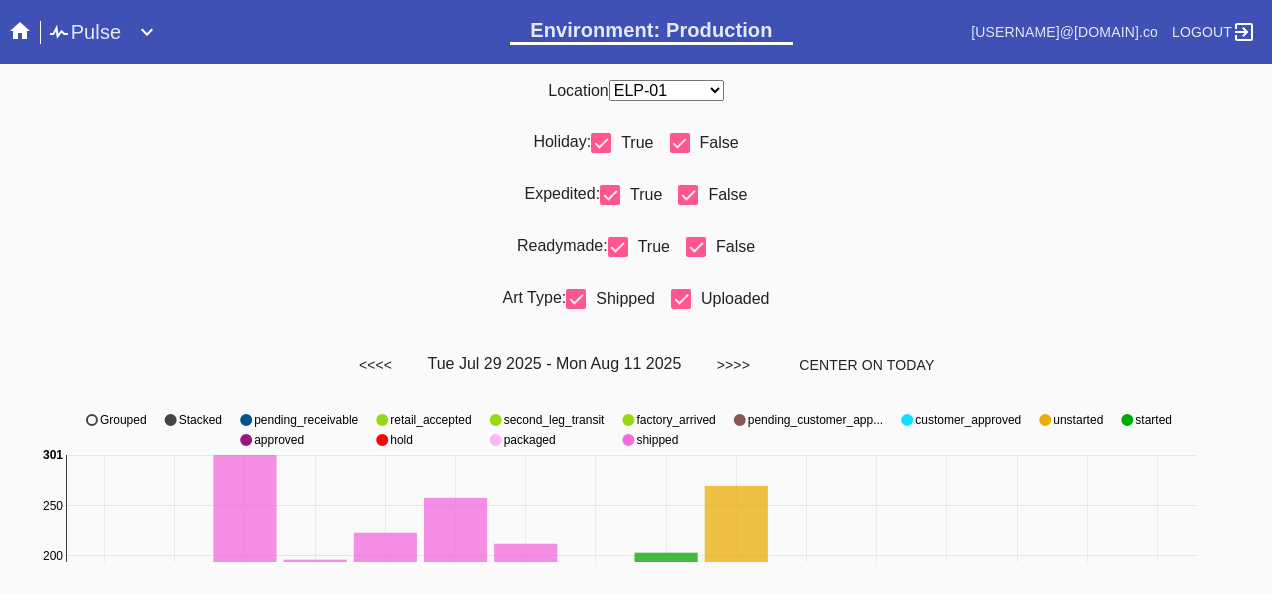click on "Expedited:    True False" at bounding box center (636, 203) 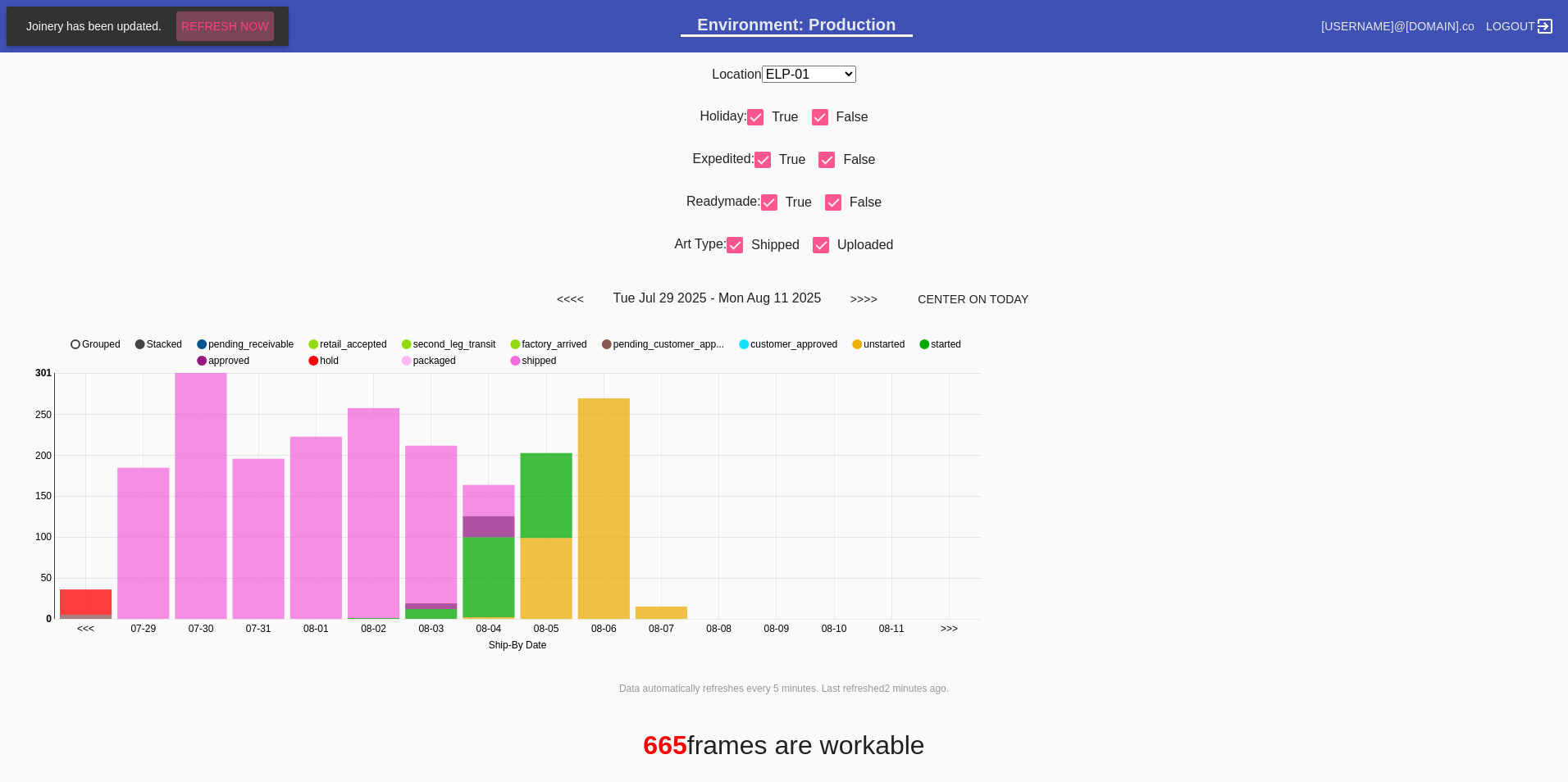 click on "Refresh Now" at bounding box center (225, 26) 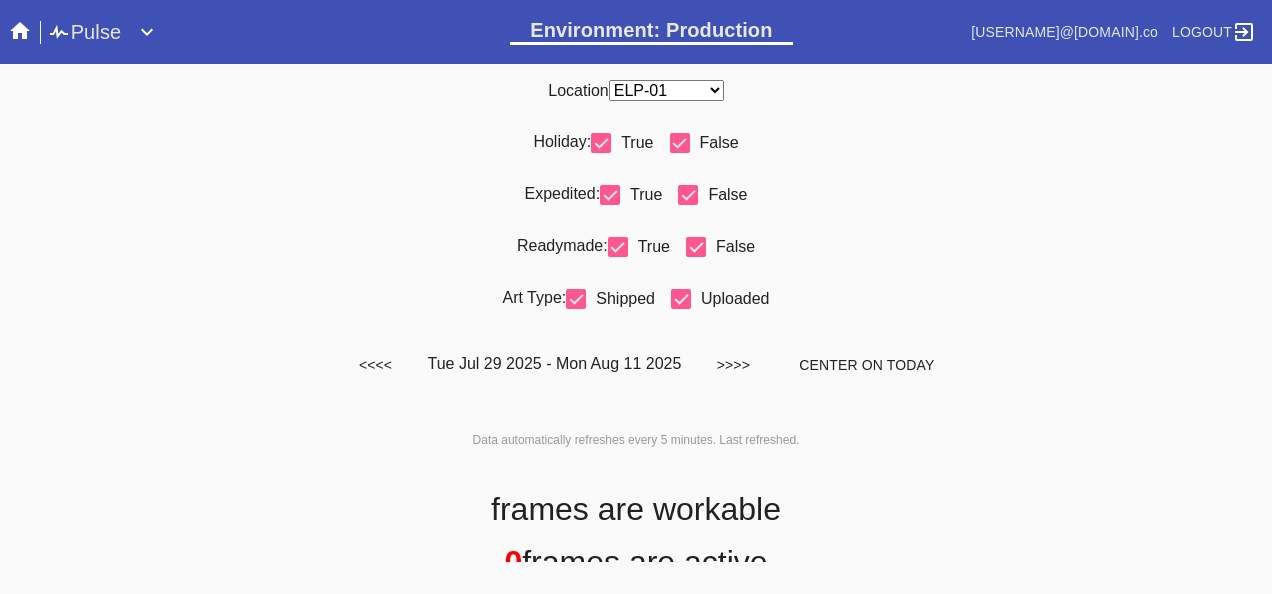 scroll, scrollTop: 0, scrollLeft: 0, axis: both 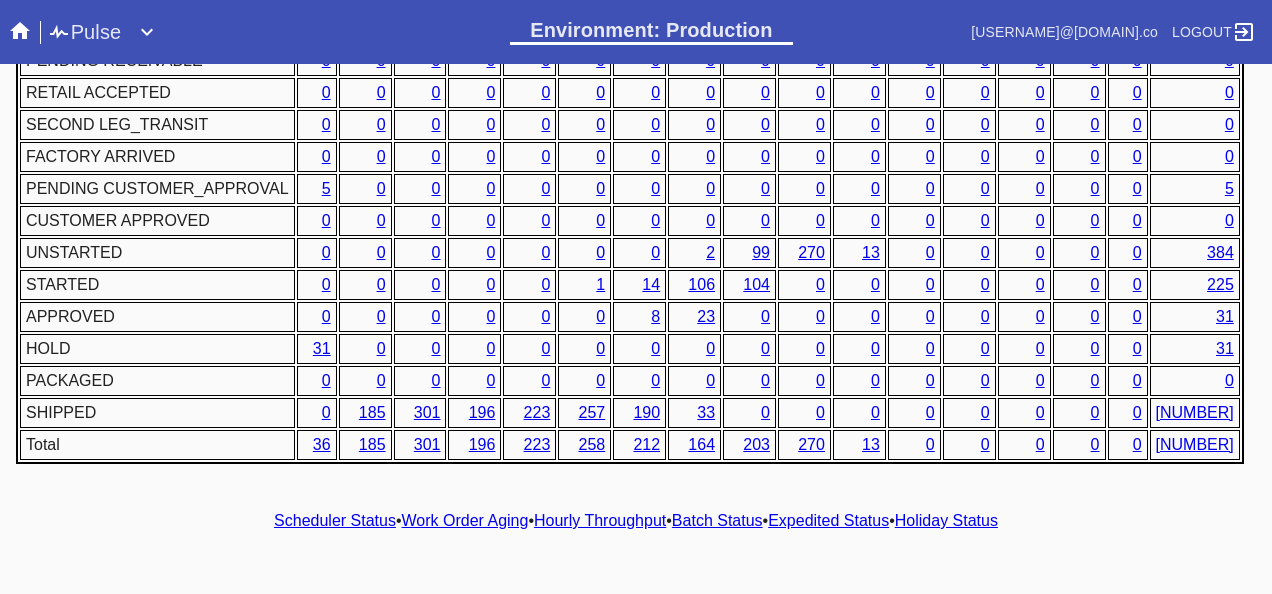 click on "Hourly Throughput" at bounding box center (600, 520) 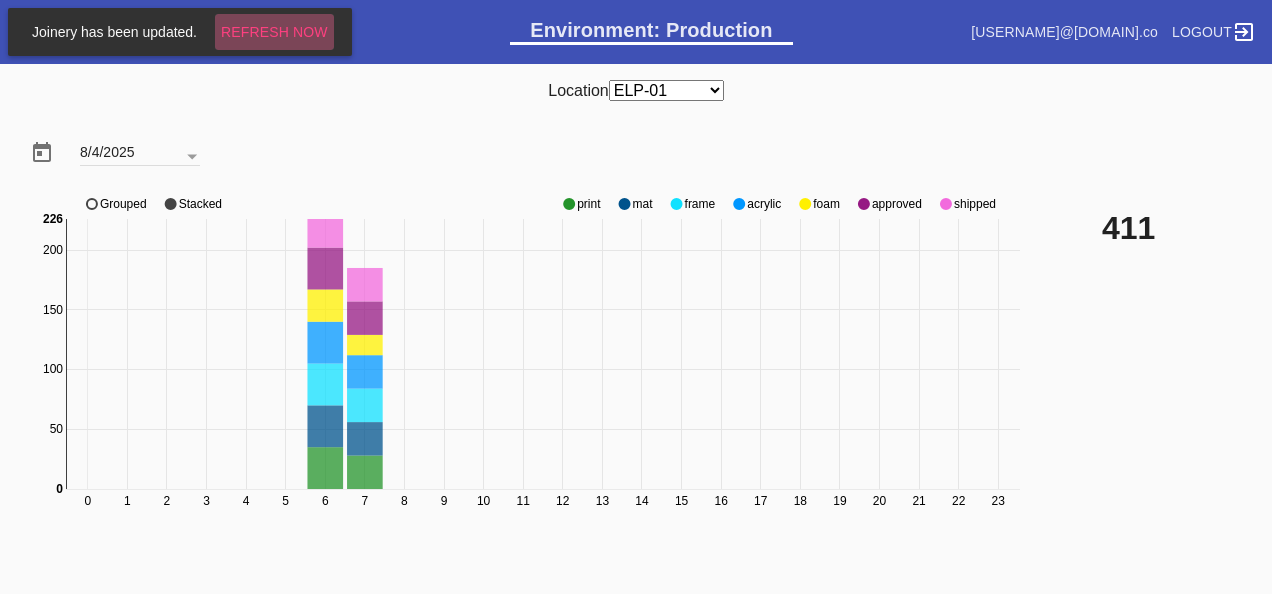 click on "Refresh Now" at bounding box center (274, 32) 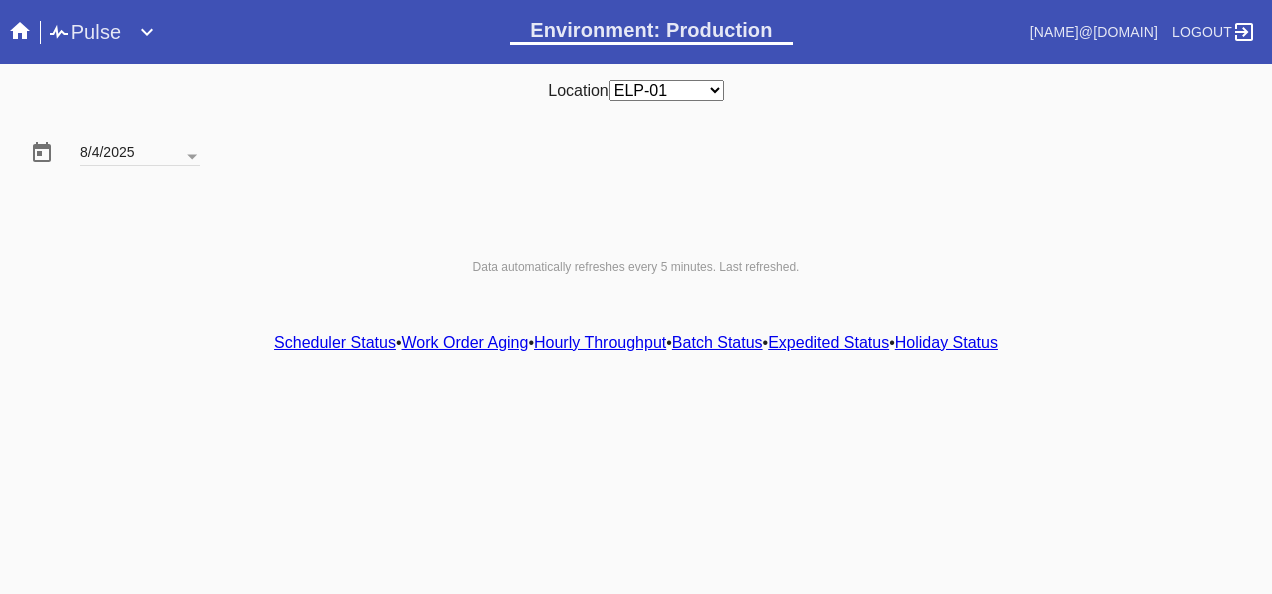scroll, scrollTop: 0, scrollLeft: 0, axis: both 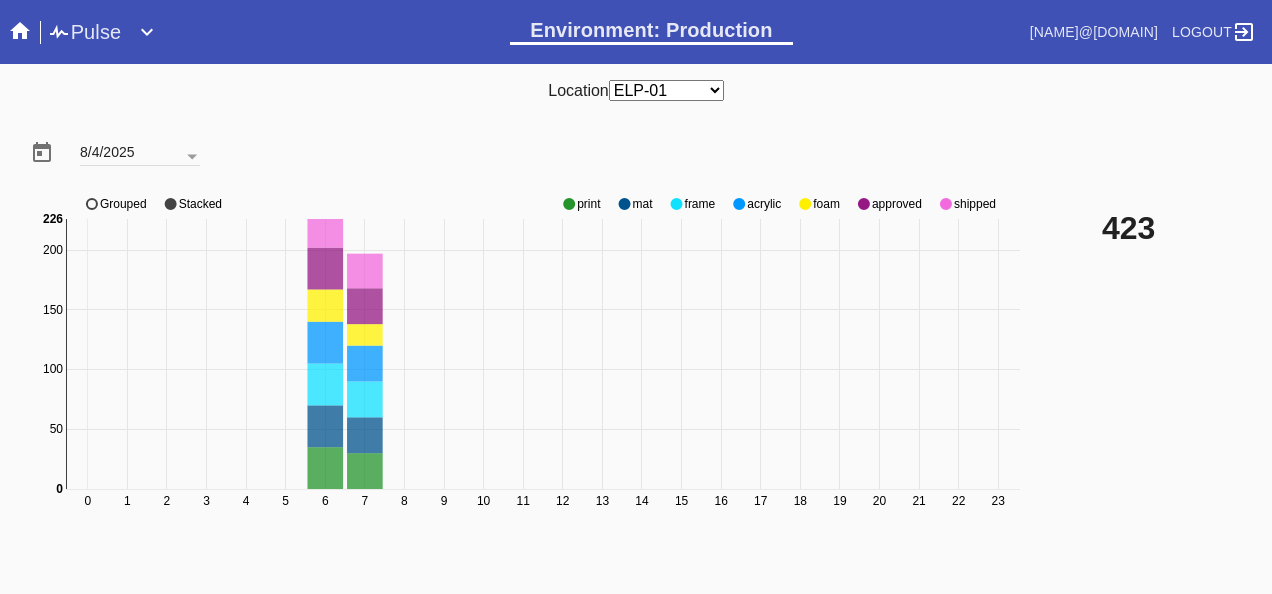click 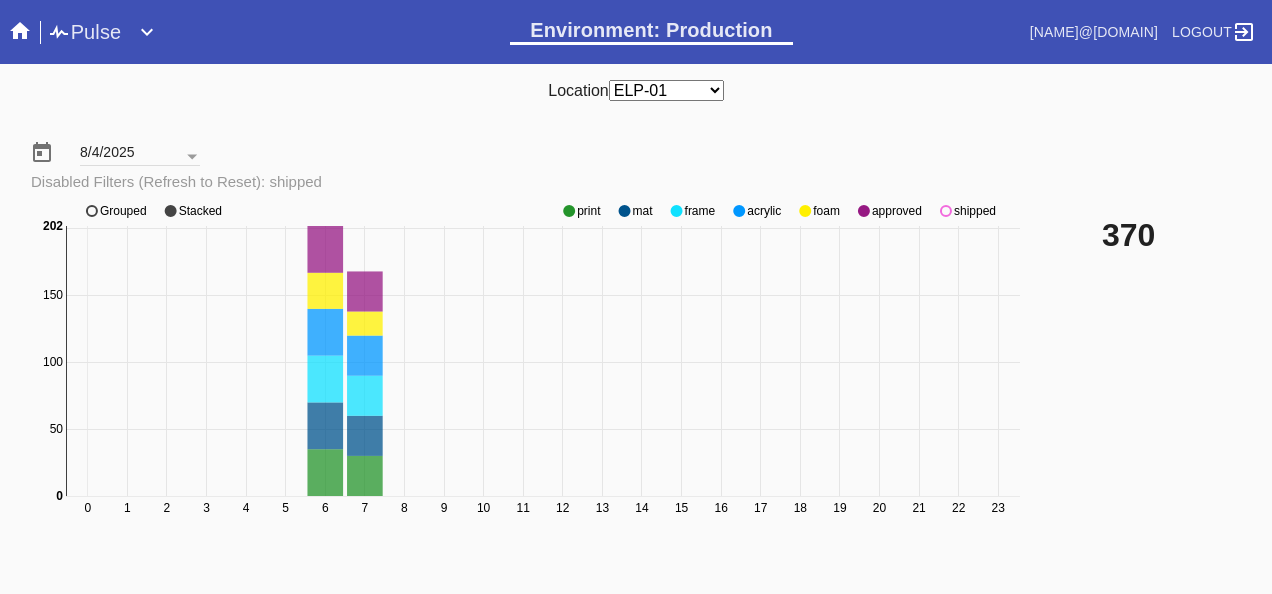 click 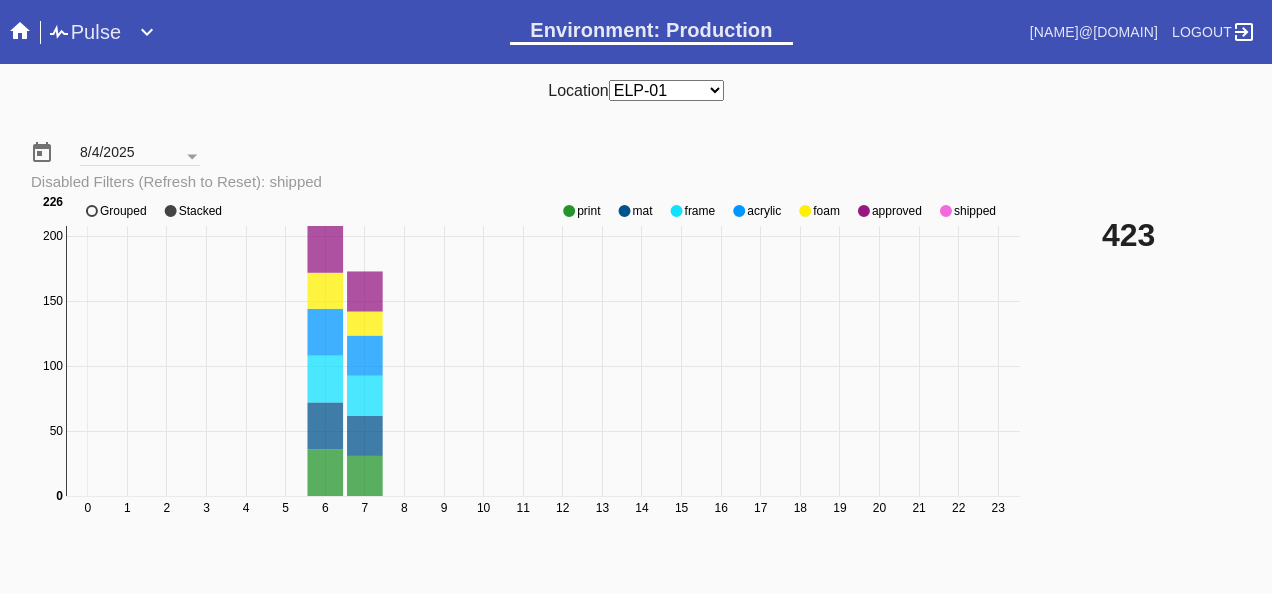 click 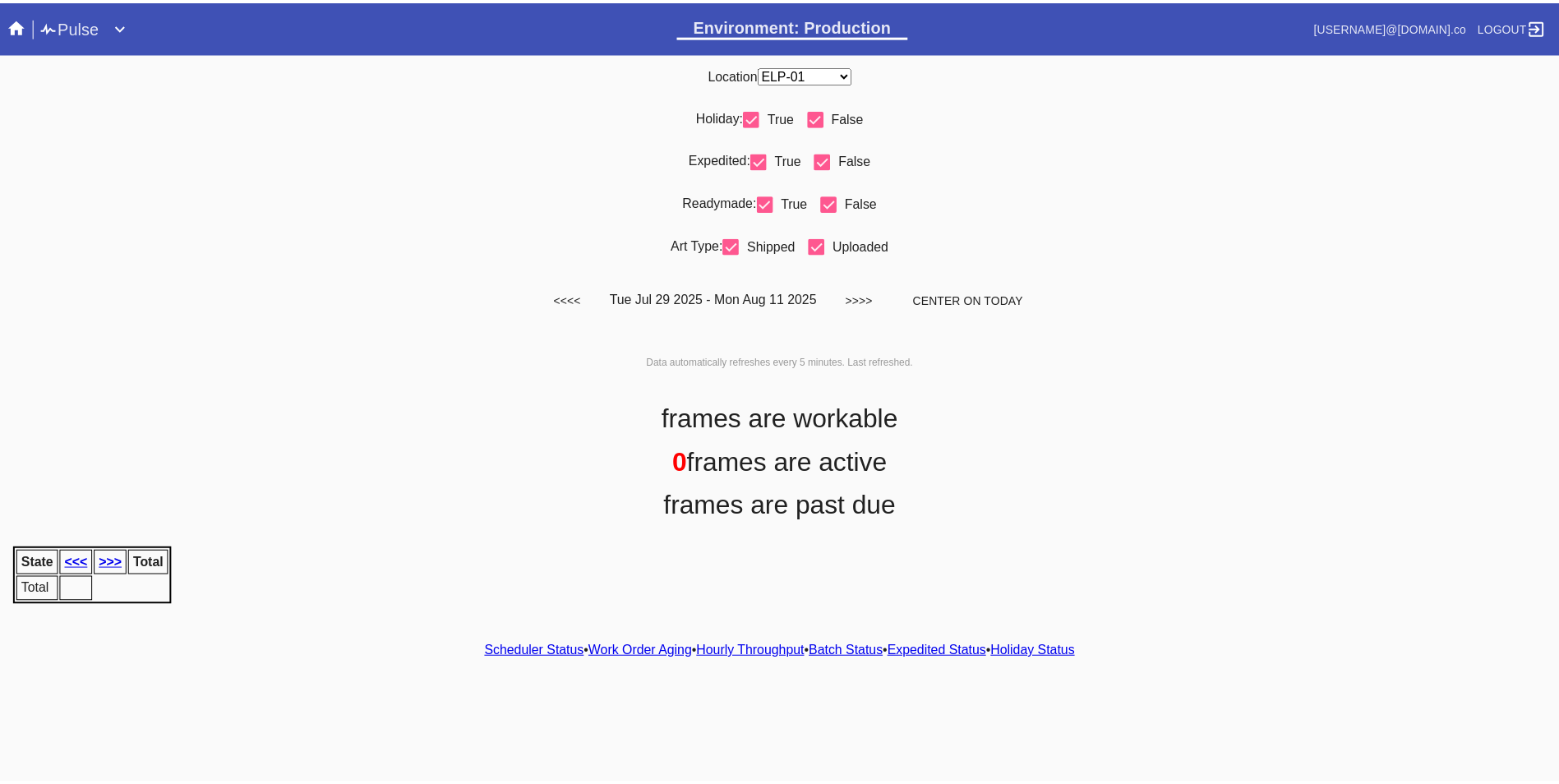 scroll, scrollTop: 0, scrollLeft: 0, axis: both 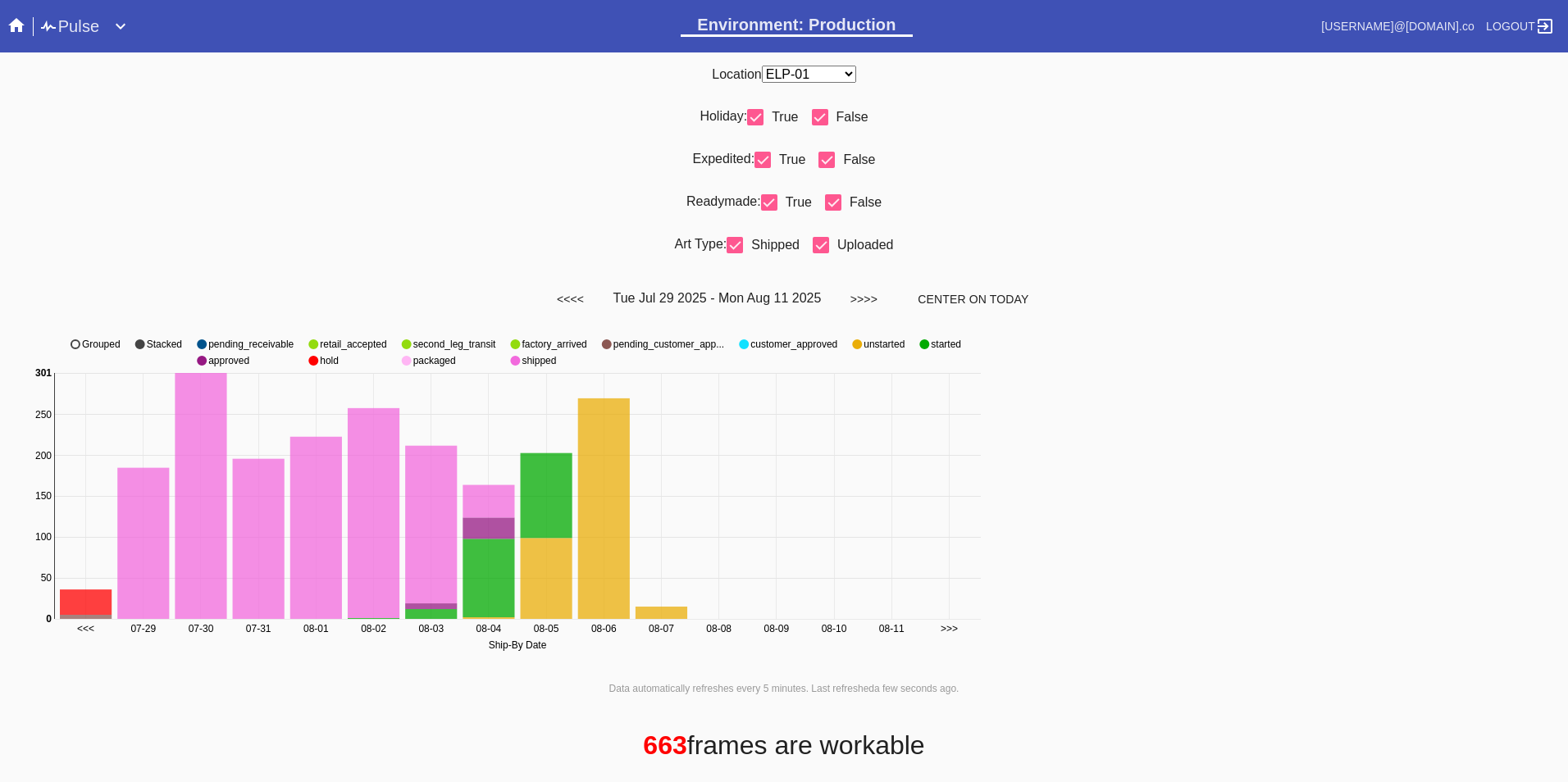 click on "Pulse" at bounding box center (69, 26) 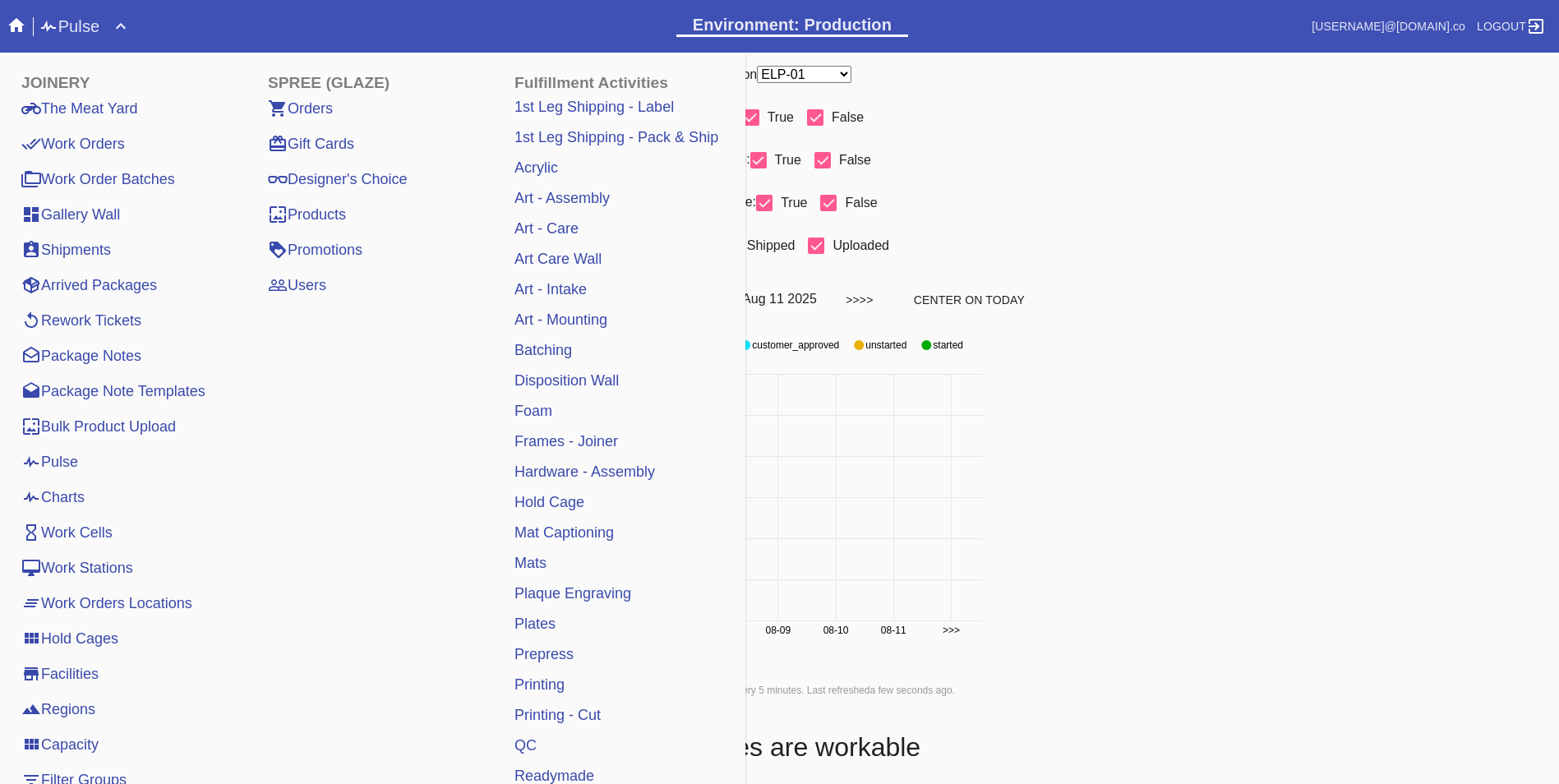click on "Work Orders" at bounding box center (73, 144) 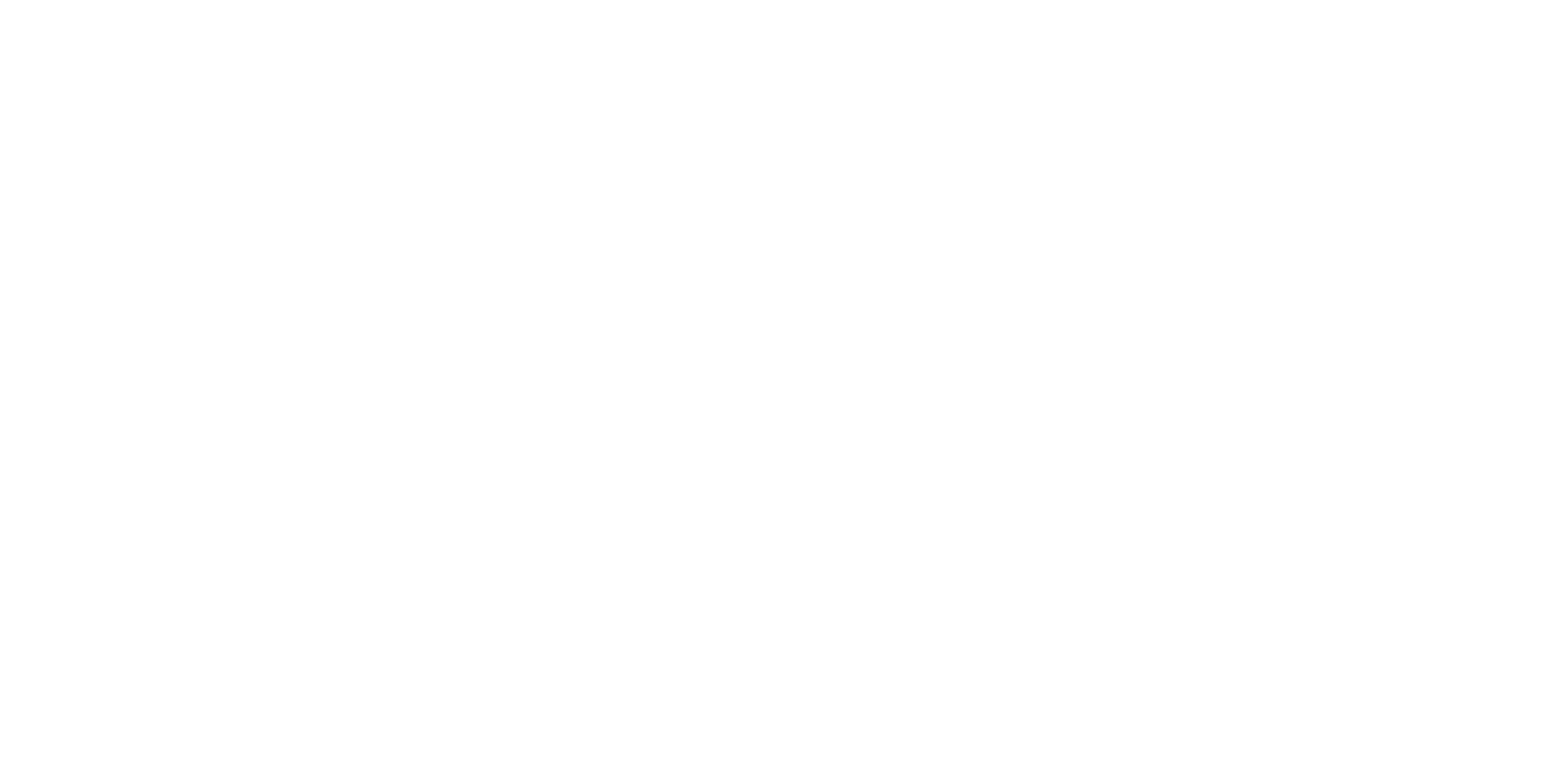 scroll, scrollTop: 0, scrollLeft: 0, axis: both 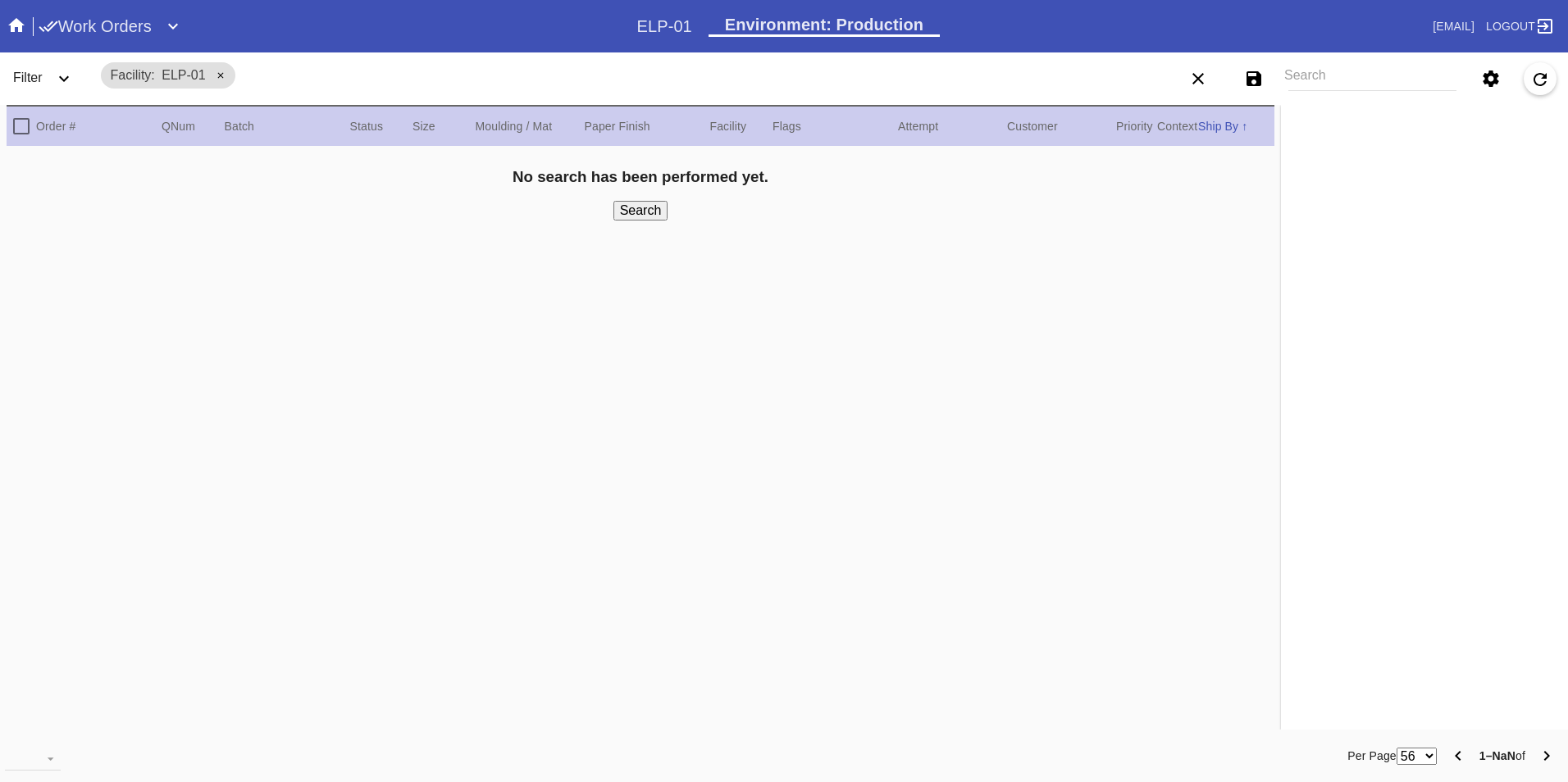 click on "Search" at bounding box center (1372, 79) 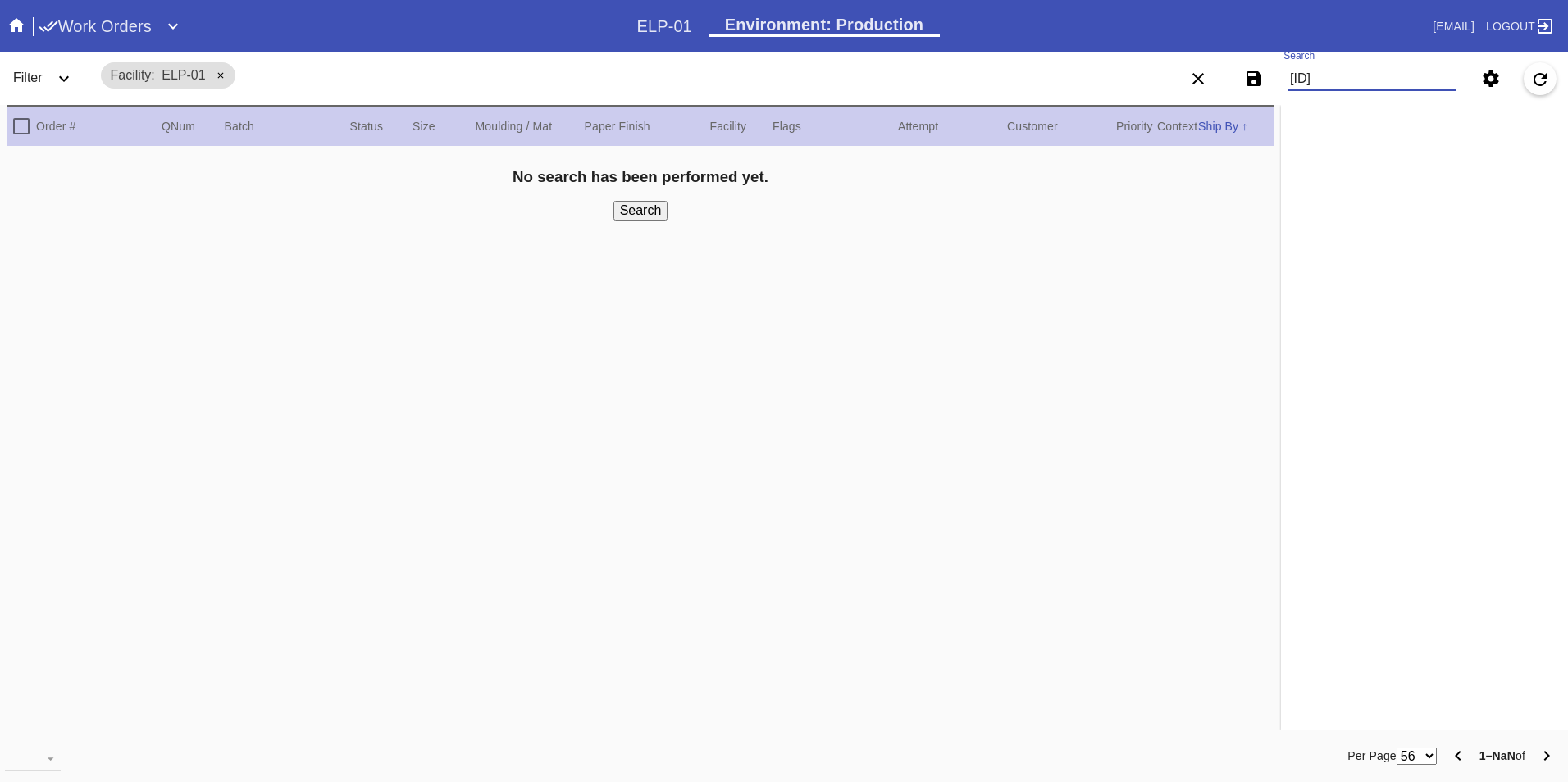 type on "[ID]" 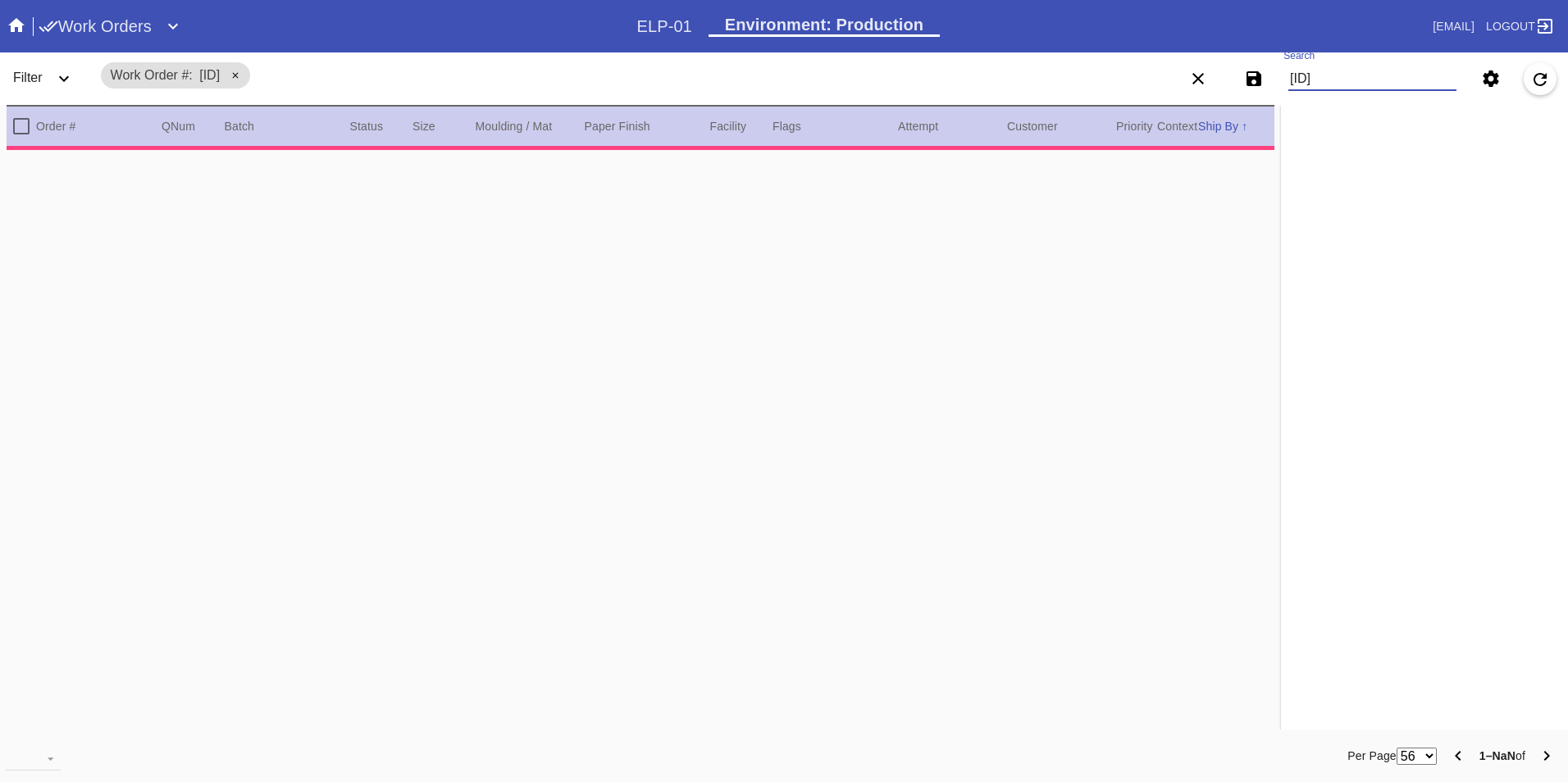 type on "***" 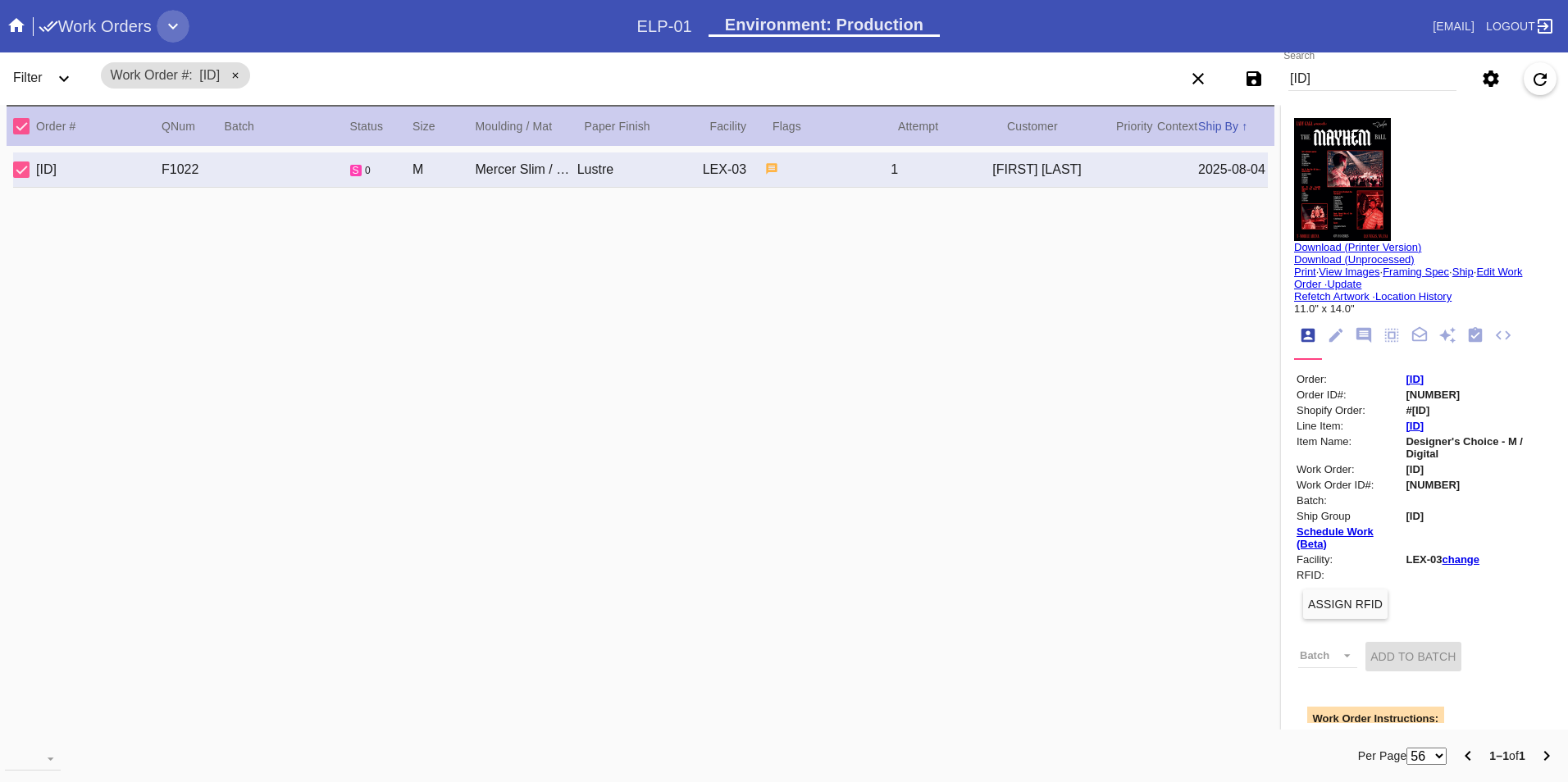 click 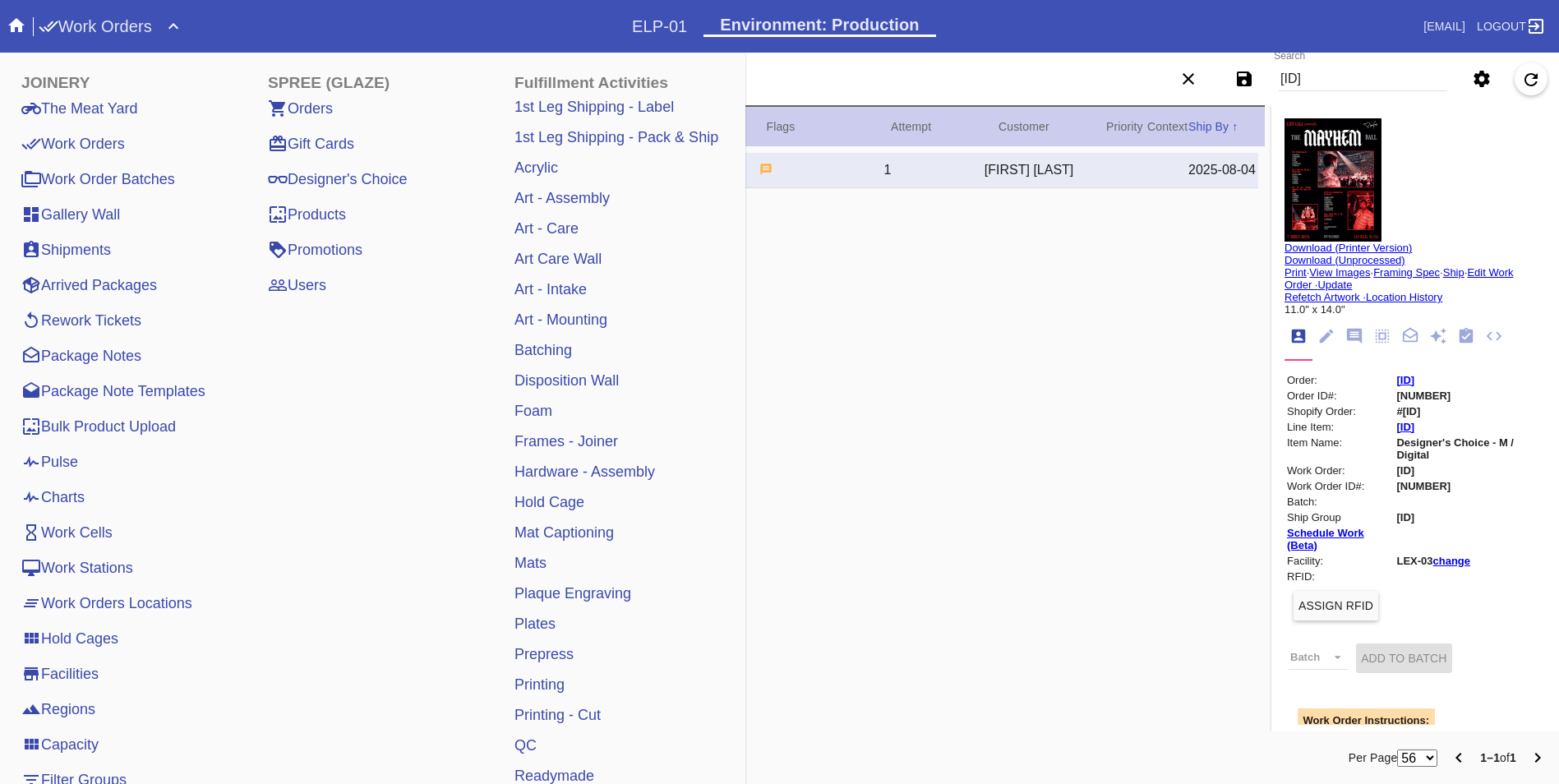 click on "Pulse" at bounding box center (49, 462) 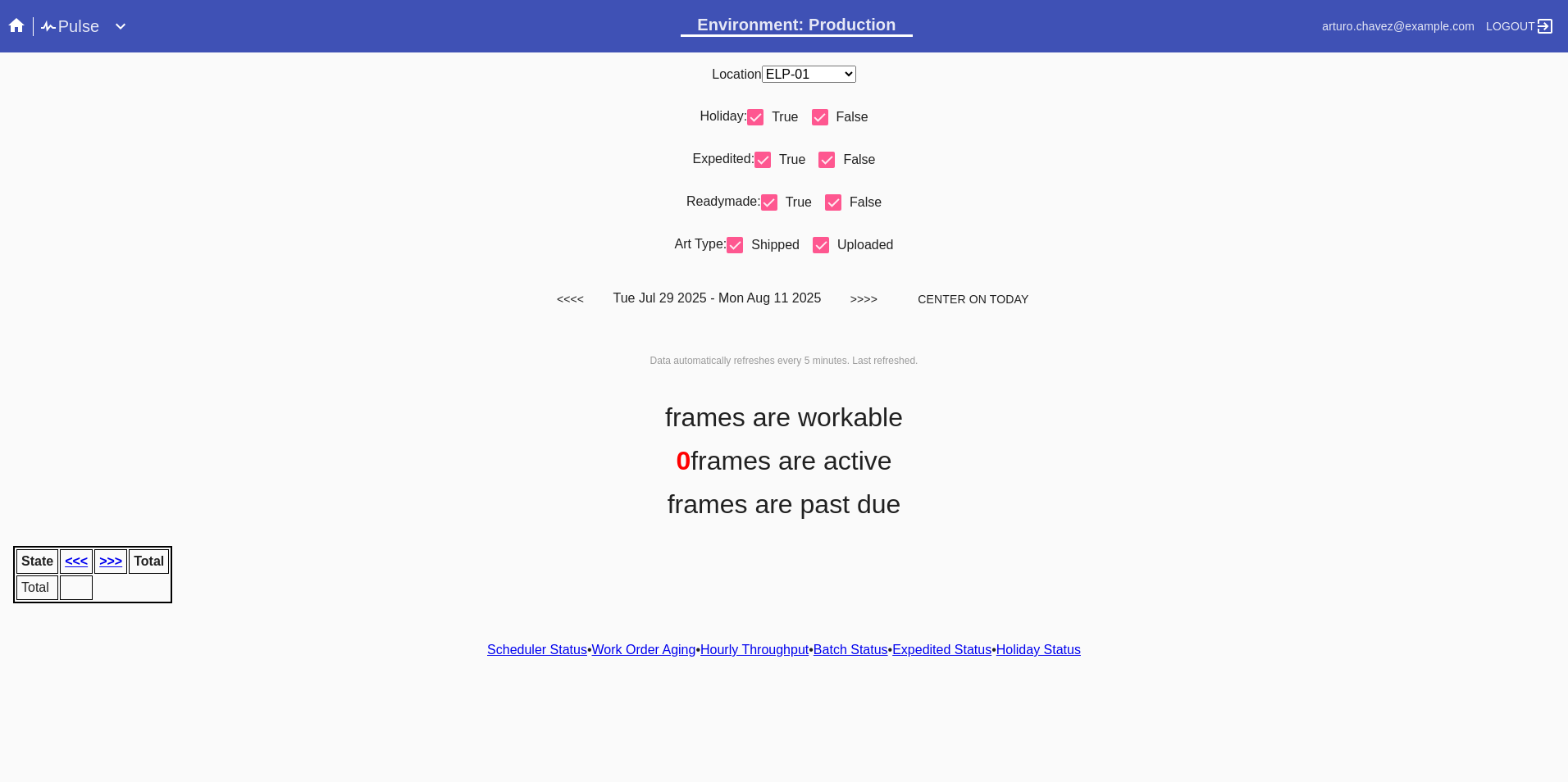 scroll, scrollTop: 0, scrollLeft: 0, axis: both 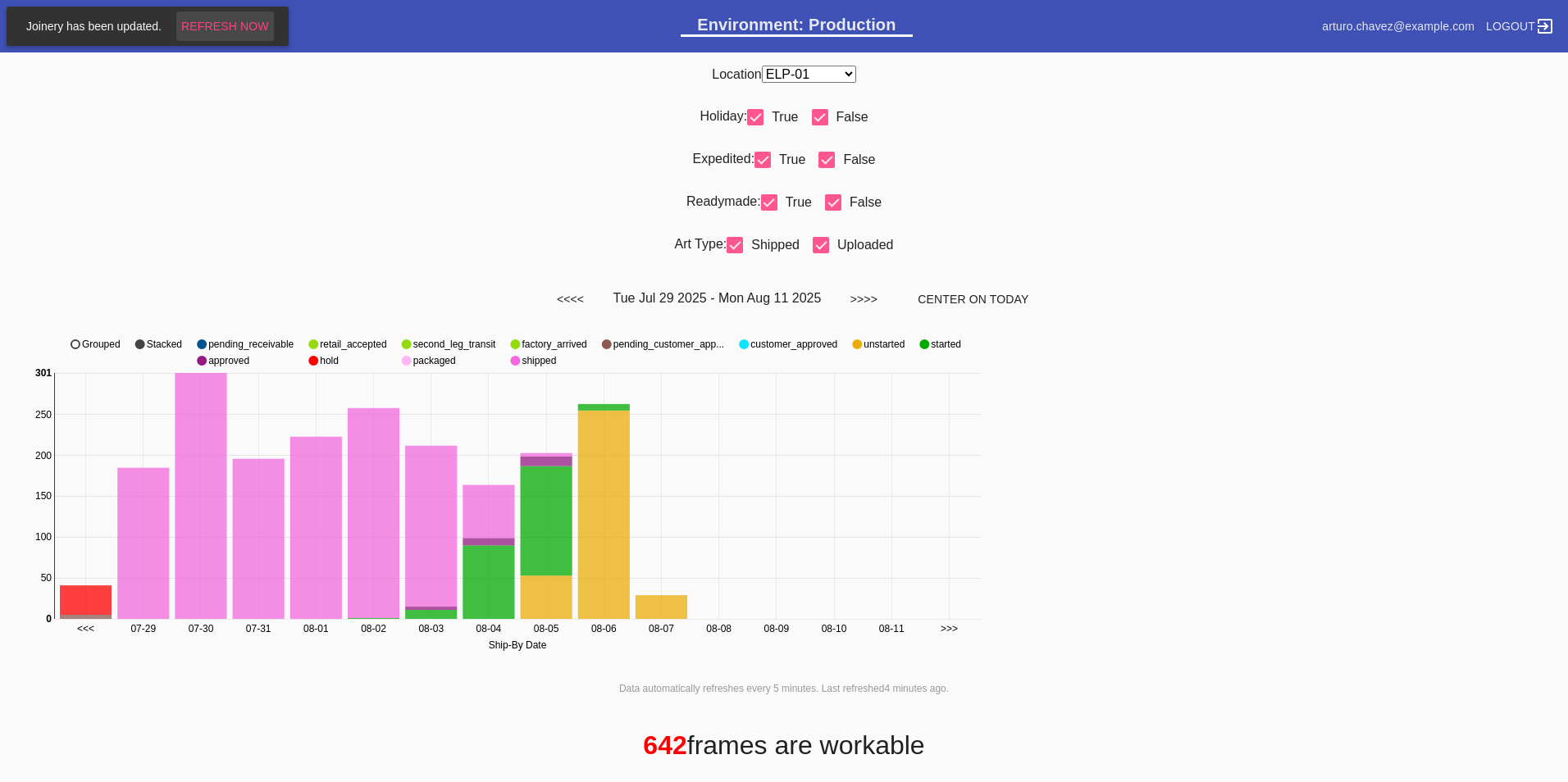 click on "Refresh Now" at bounding box center [225, 26] 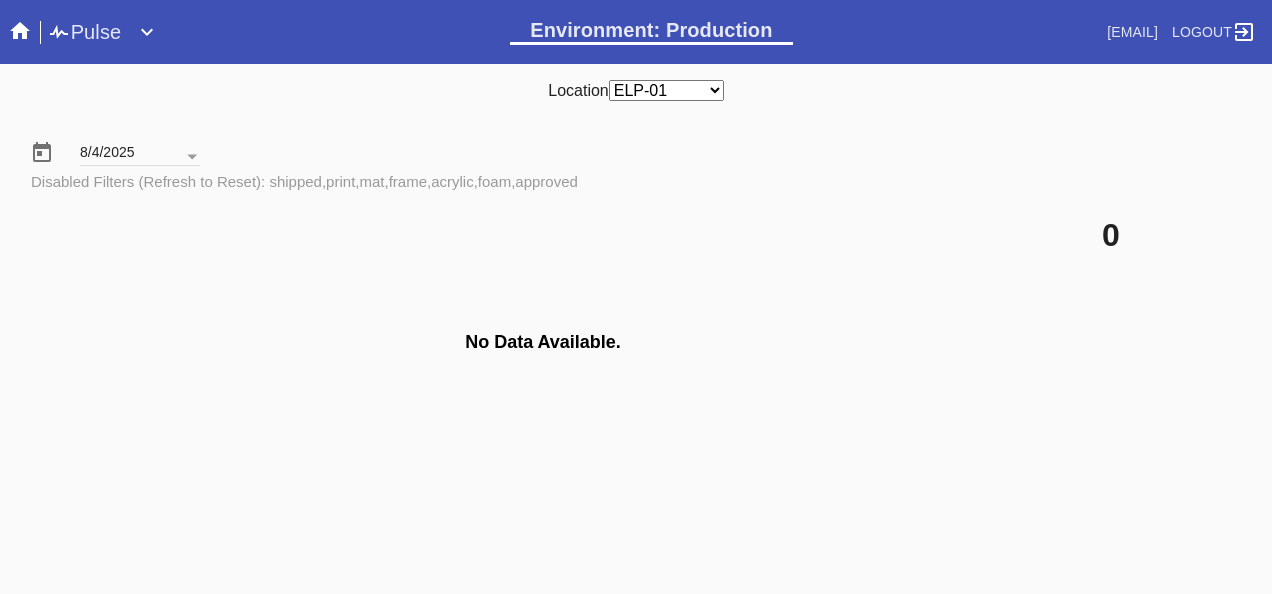 scroll, scrollTop: 0, scrollLeft: 0, axis: both 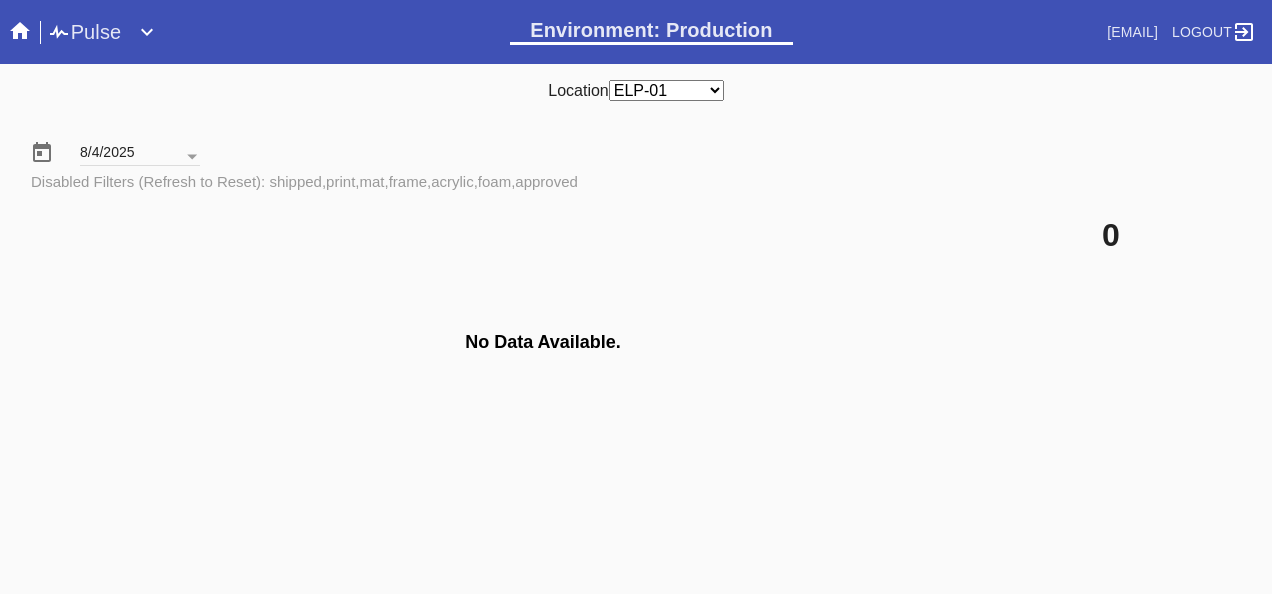 drag, startPoint x: 395, startPoint y: 346, endPoint x: 628, endPoint y: 440, distance: 251.24689 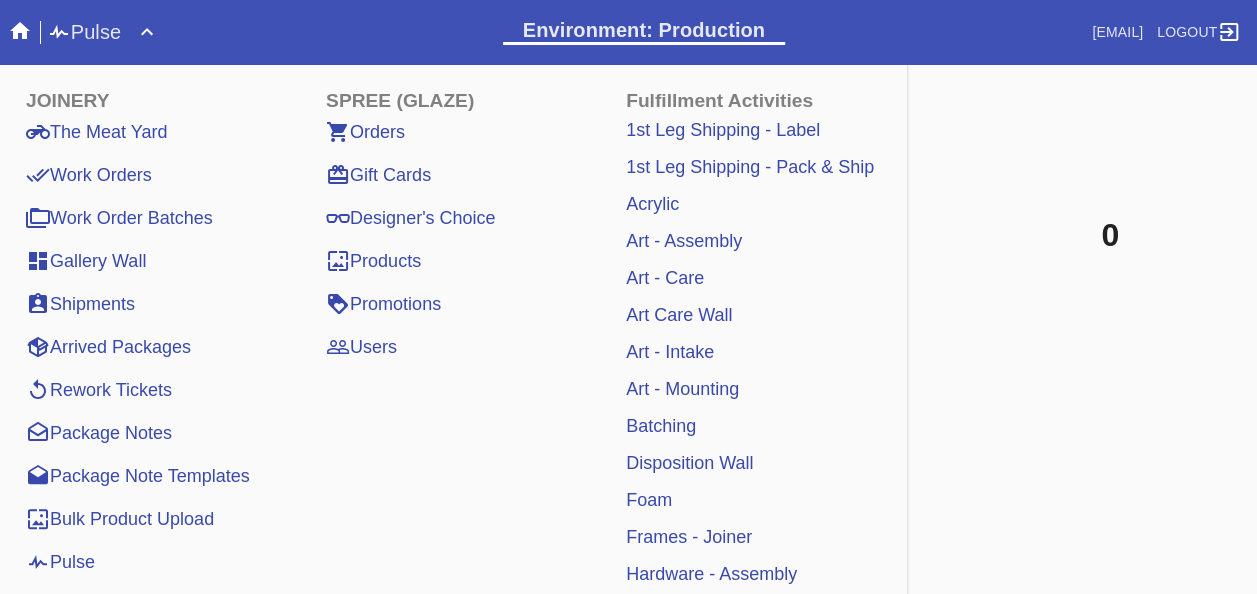 click on "8/4/2025   Disabled Filters (Refresh to Reset): shipped,print,mat,frame,acrylic,foam,approved" at bounding box center (628, 156) 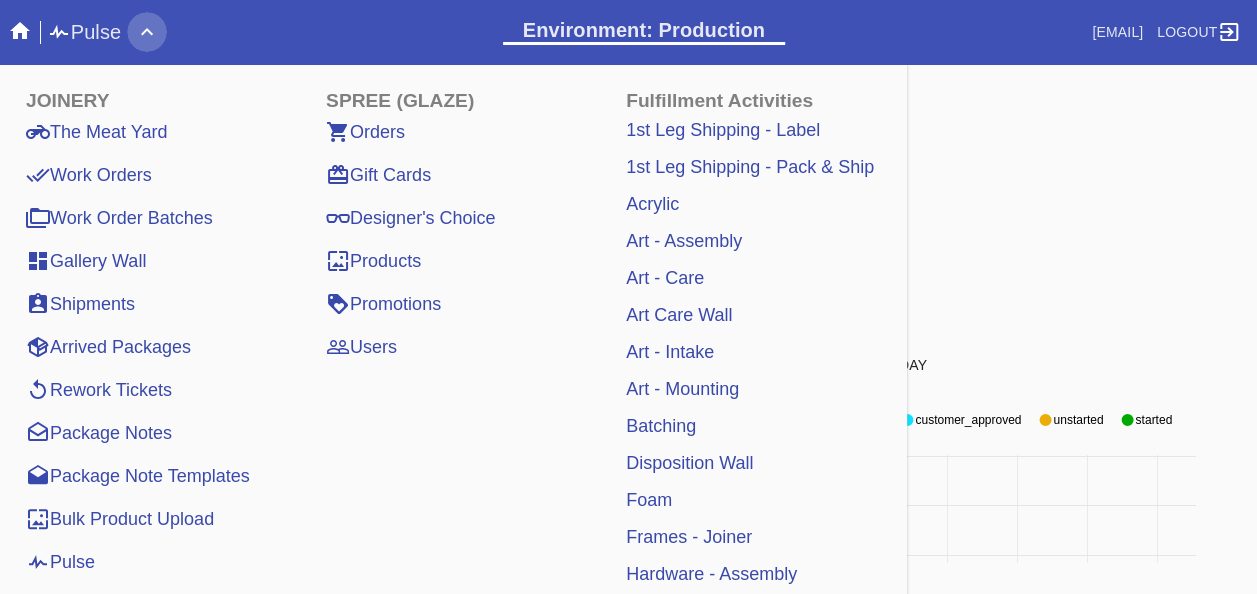 click 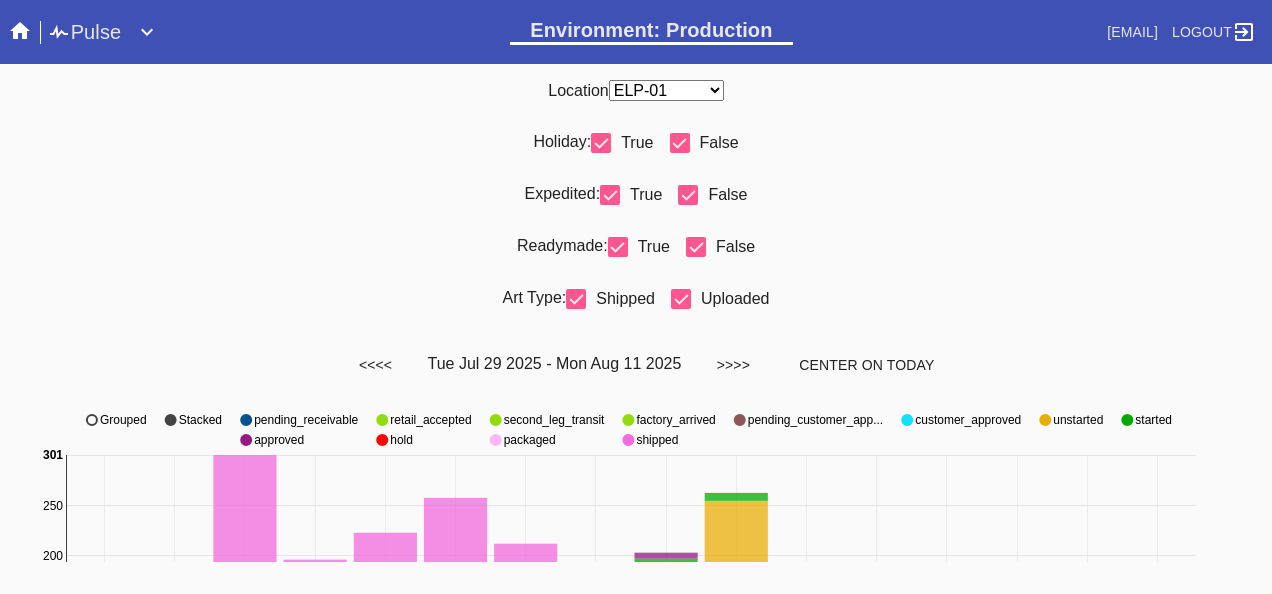 click on "Any Location DCA-05 ELP-01 LAS-01 LEX-01 LEX-03" at bounding box center (666, 90) 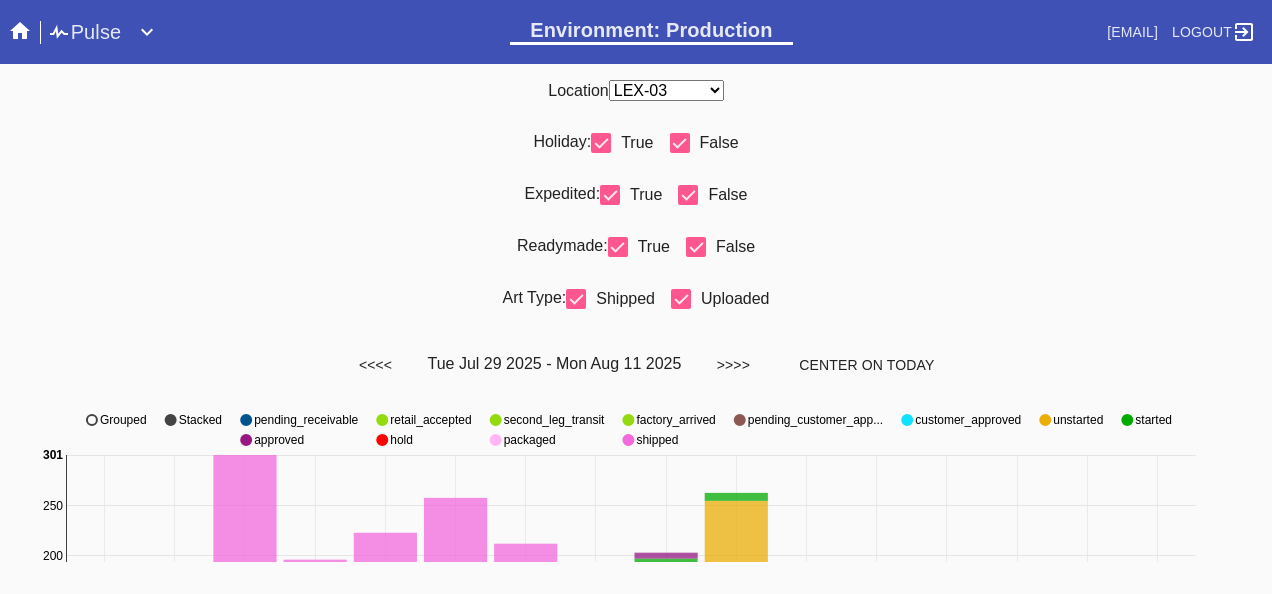 click on "Any Location DCA-05 ELP-01 LAS-01 LEX-01 LEX-03" at bounding box center [666, 90] 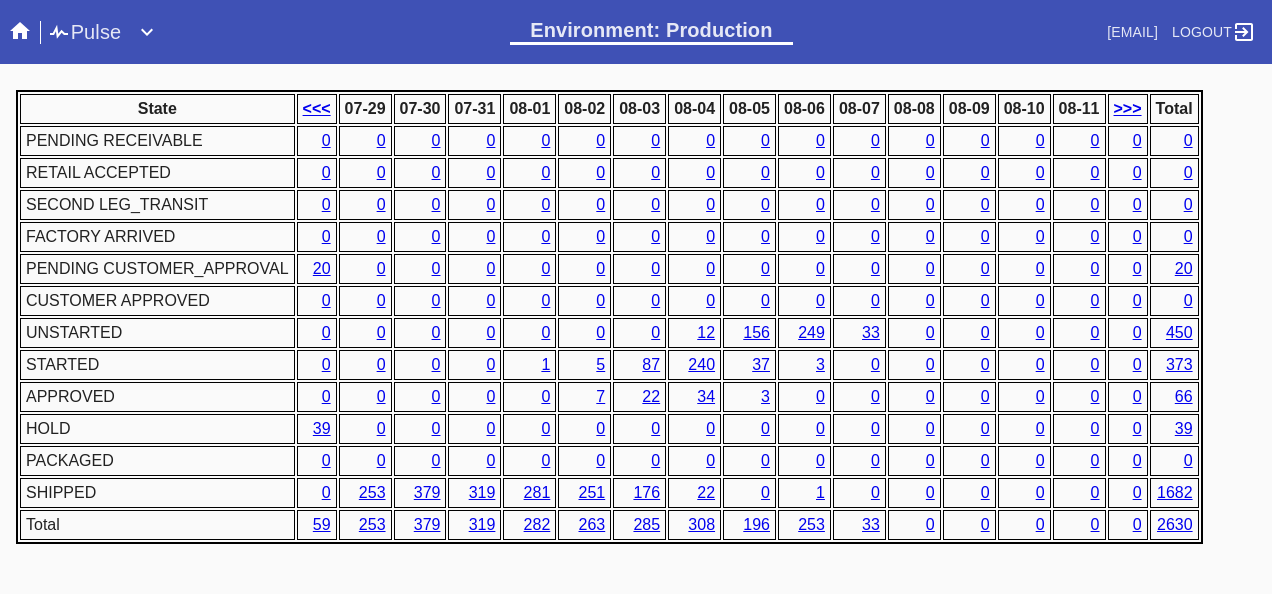 scroll, scrollTop: 1076, scrollLeft: 0, axis: vertical 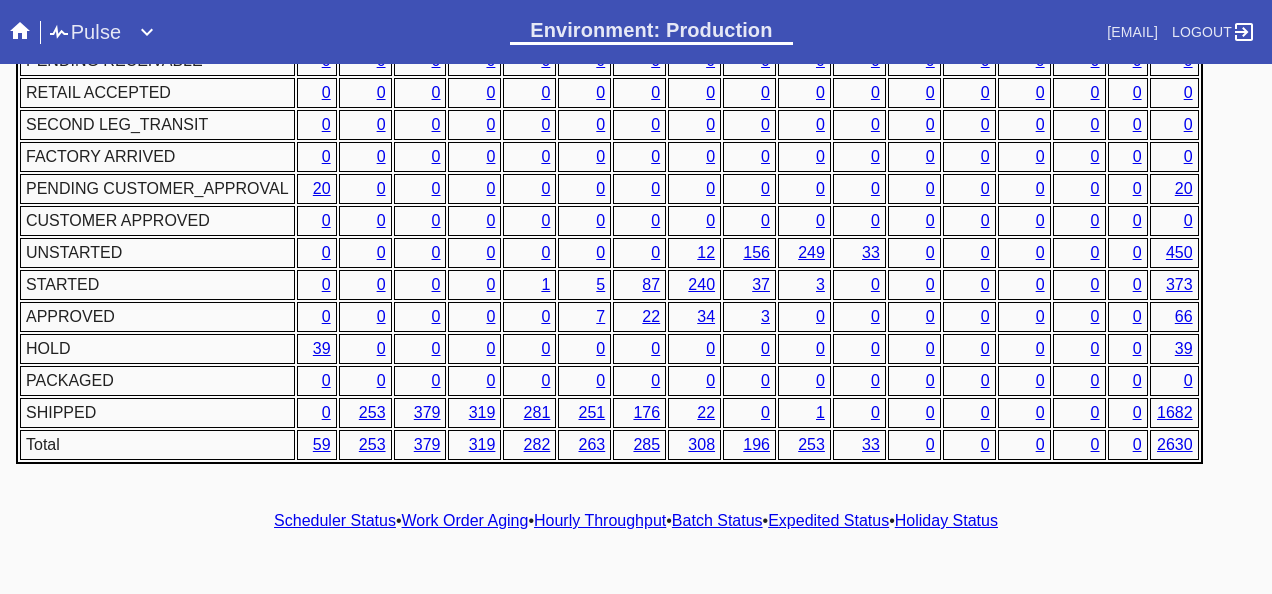 click on "Hourly Throughput" at bounding box center (600, 520) 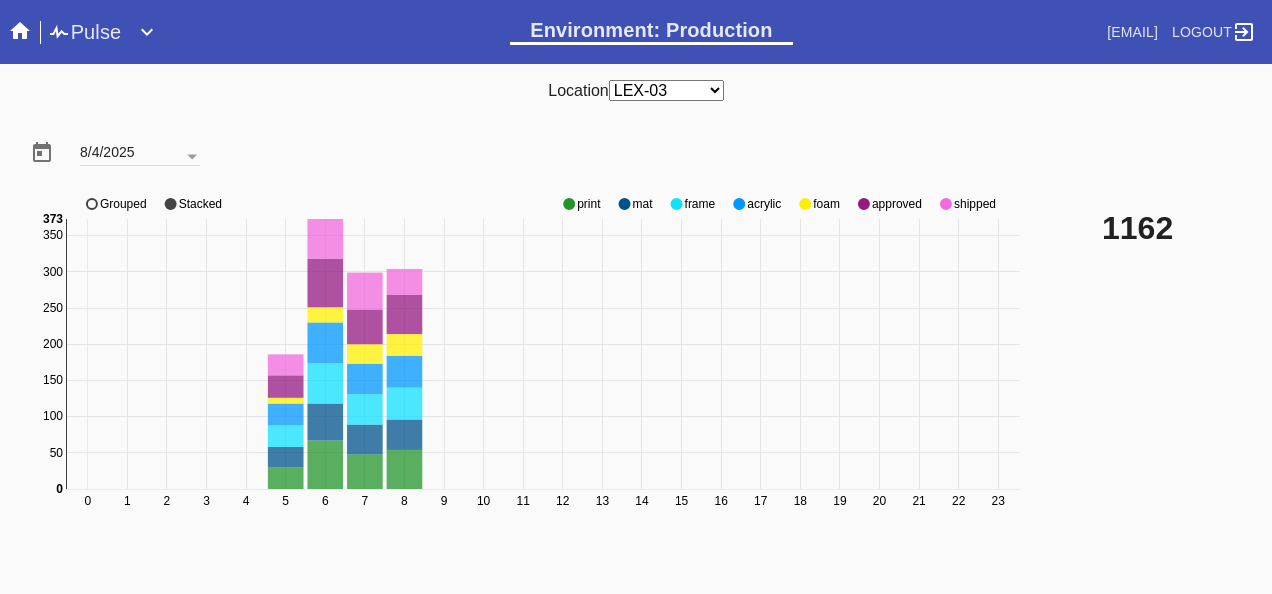 click 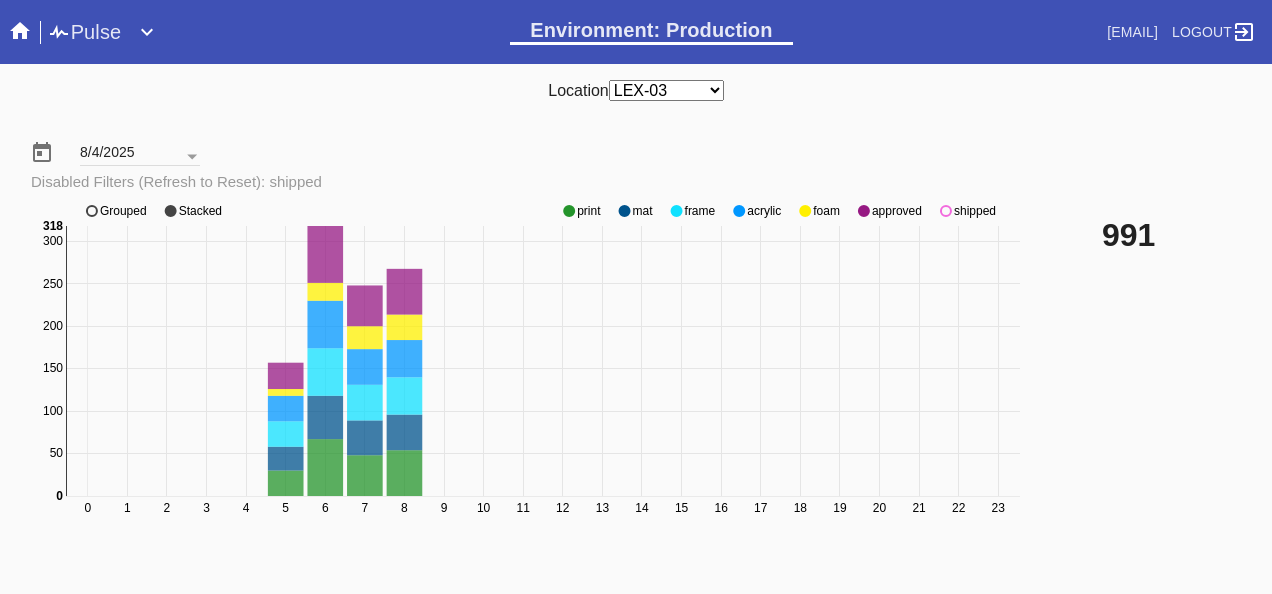 click 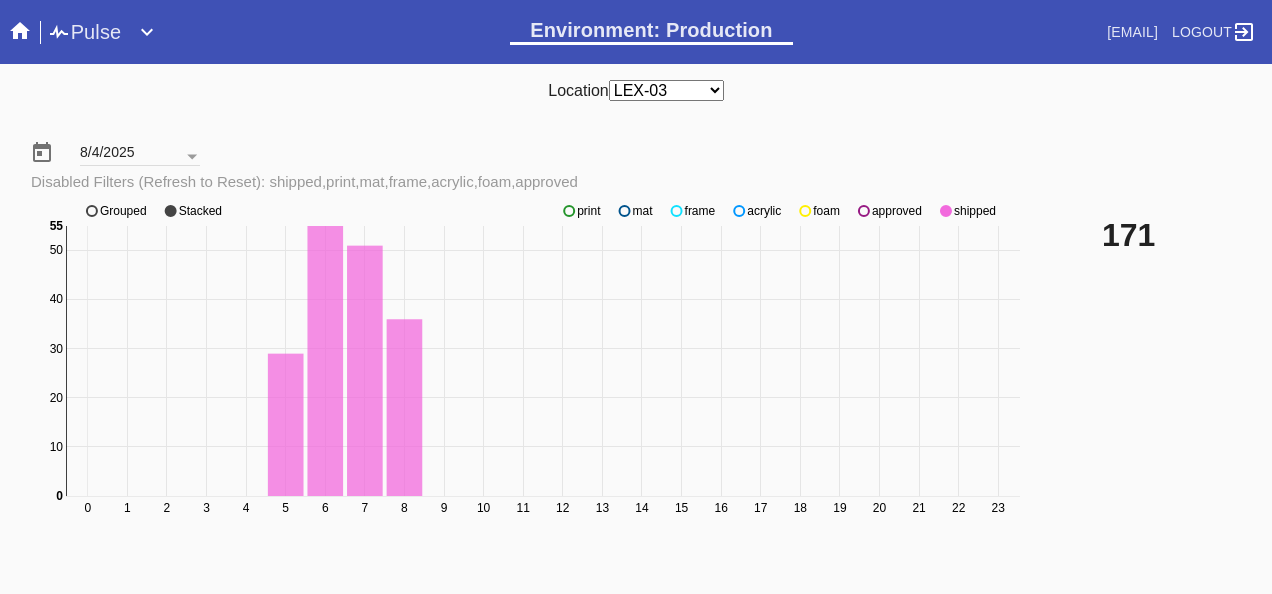 scroll, scrollTop: 140, scrollLeft: 0, axis: vertical 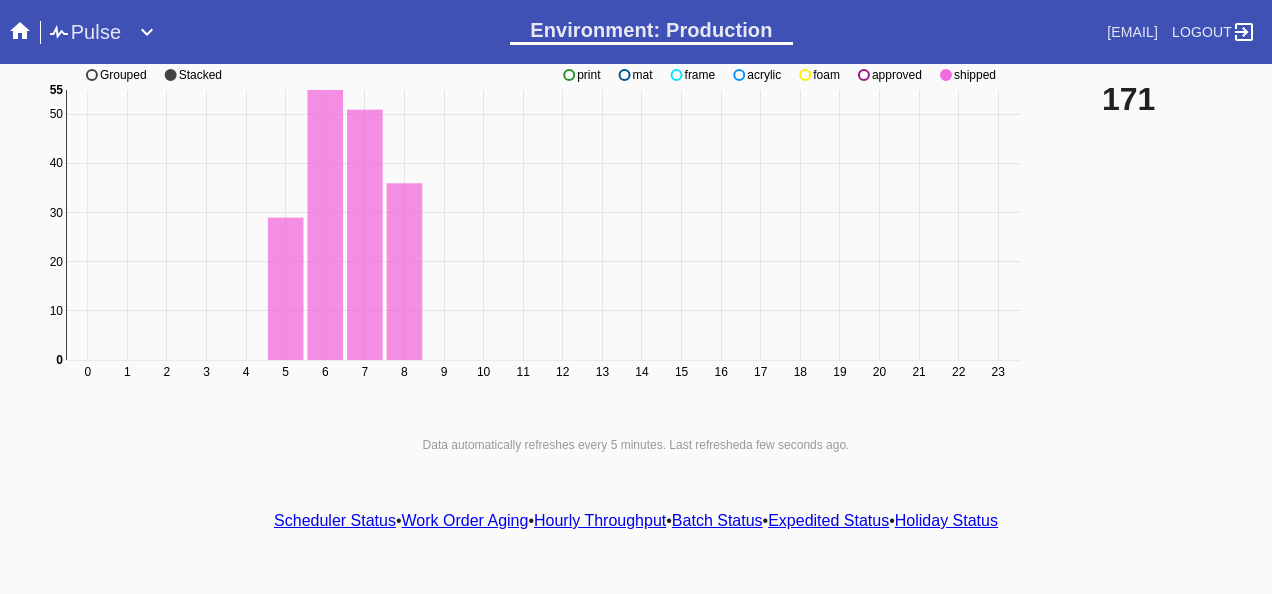click on "Scheduler Status" at bounding box center (335, 520) 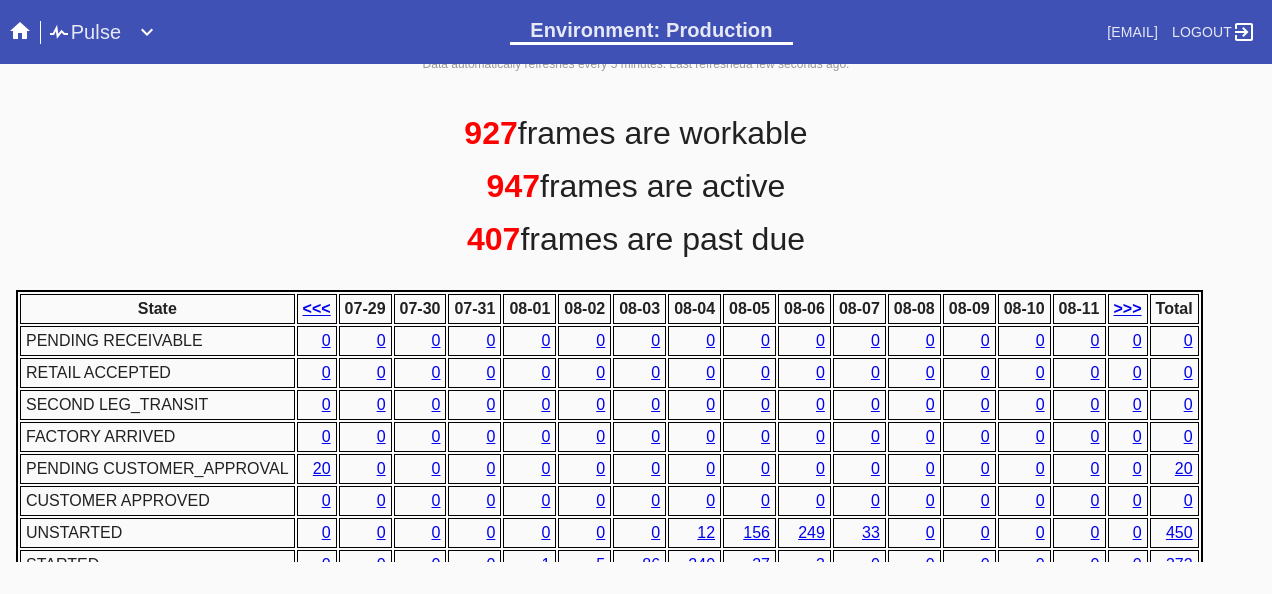 scroll, scrollTop: 1076, scrollLeft: 0, axis: vertical 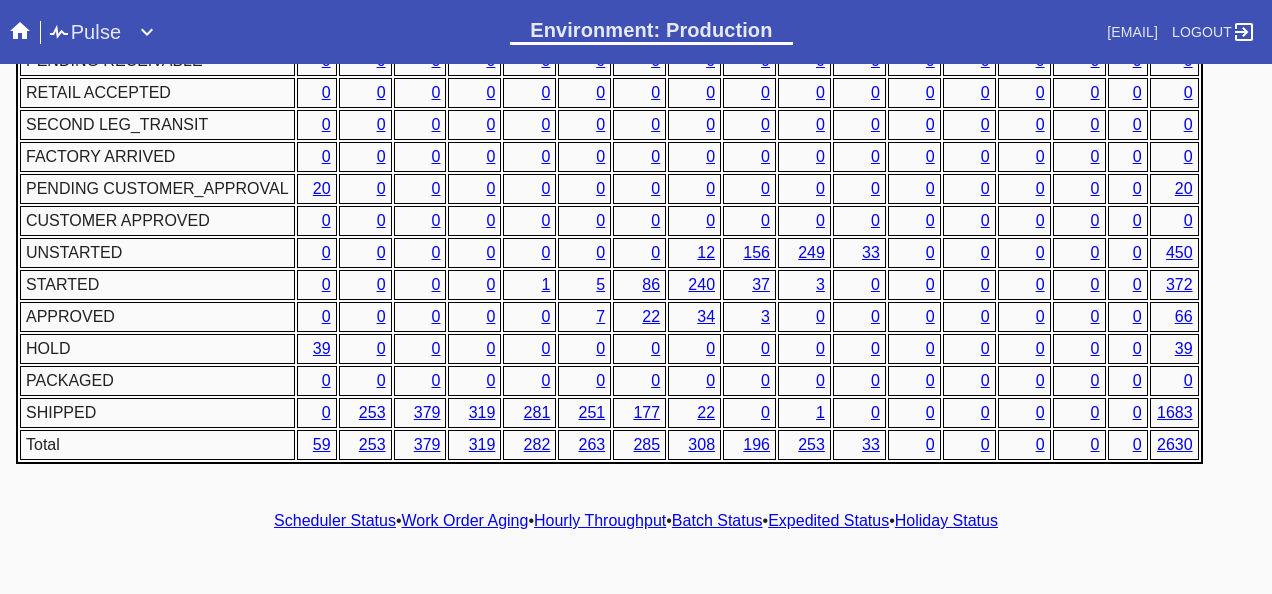 click on "Scheduler Status" at bounding box center (335, 520) 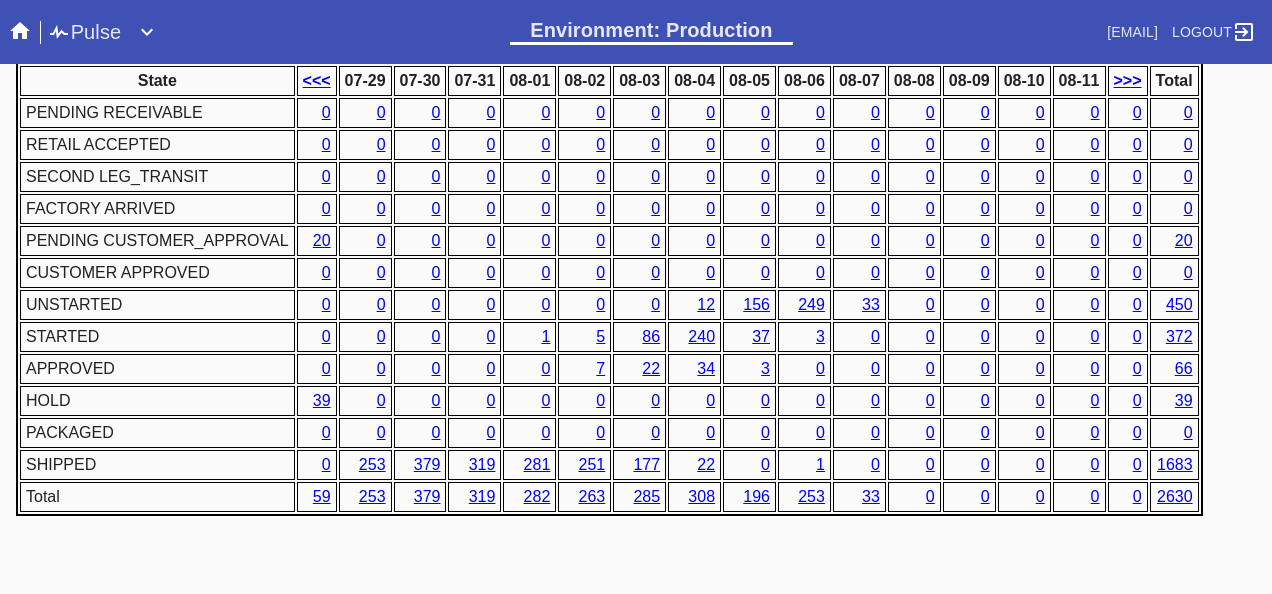 scroll, scrollTop: 1076, scrollLeft: 0, axis: vertical 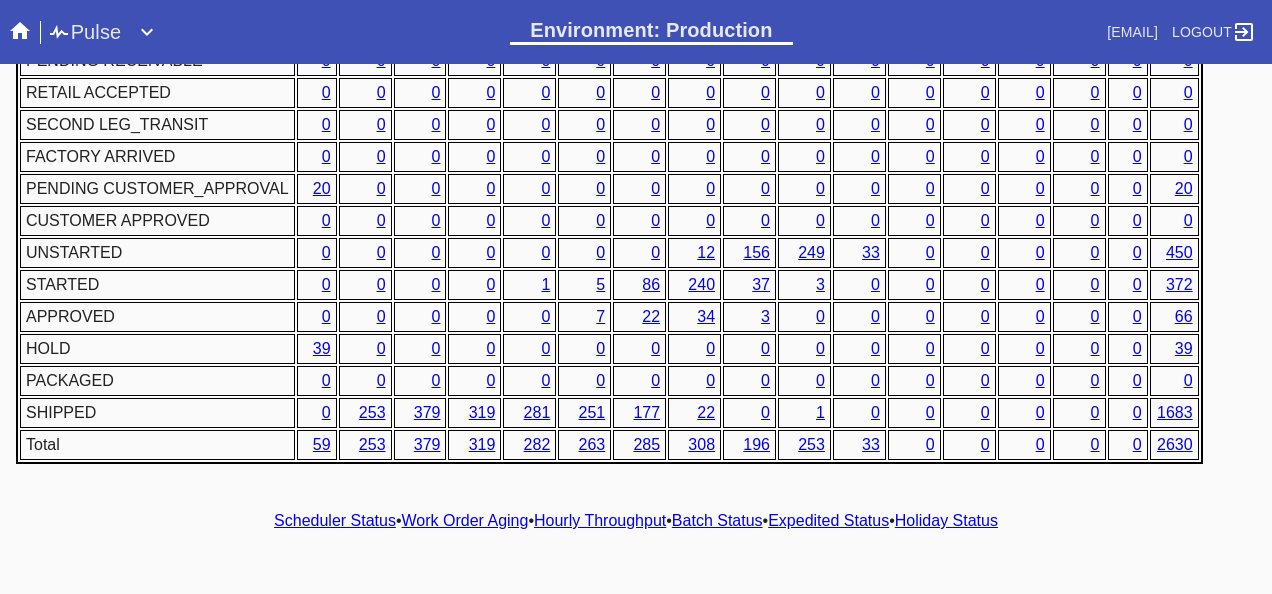 click on "Hourly Throughput" at bounding box center [600, 520] 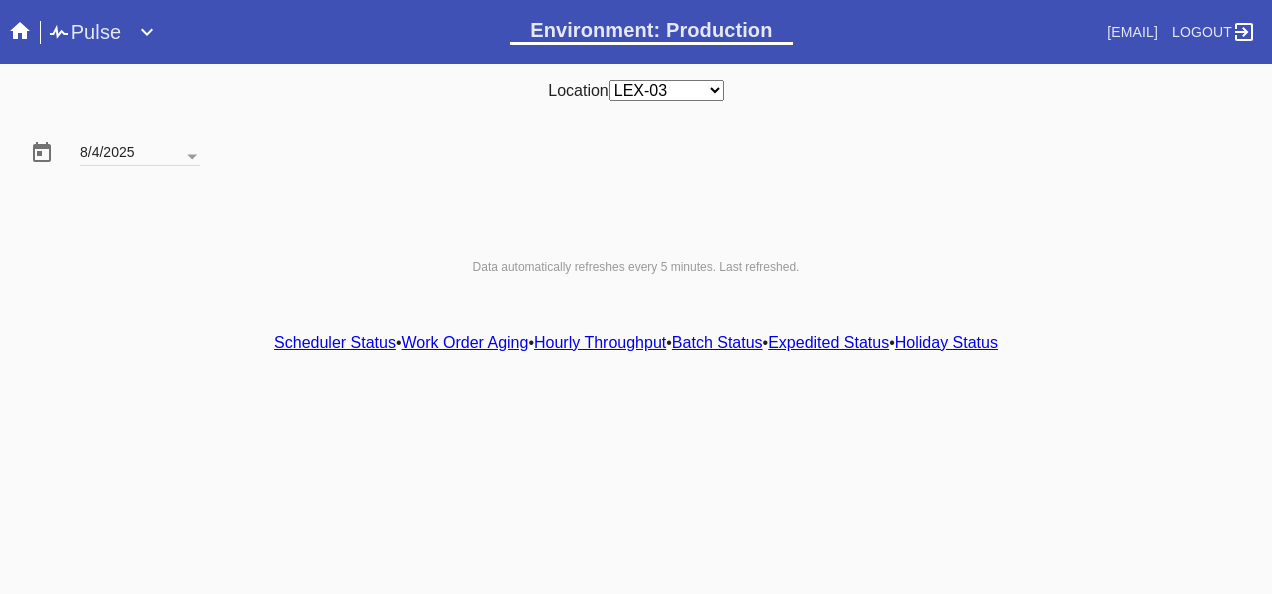 scroll, scrollTop: 0, scrollLeft: 0, axis: both 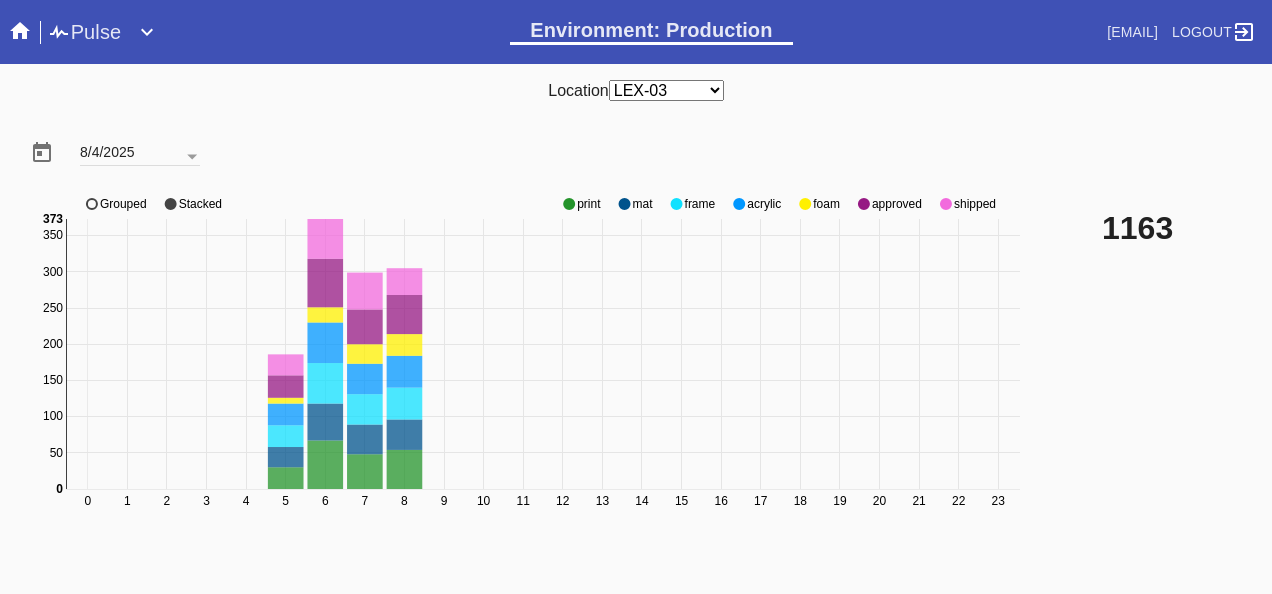 select on "number:27" 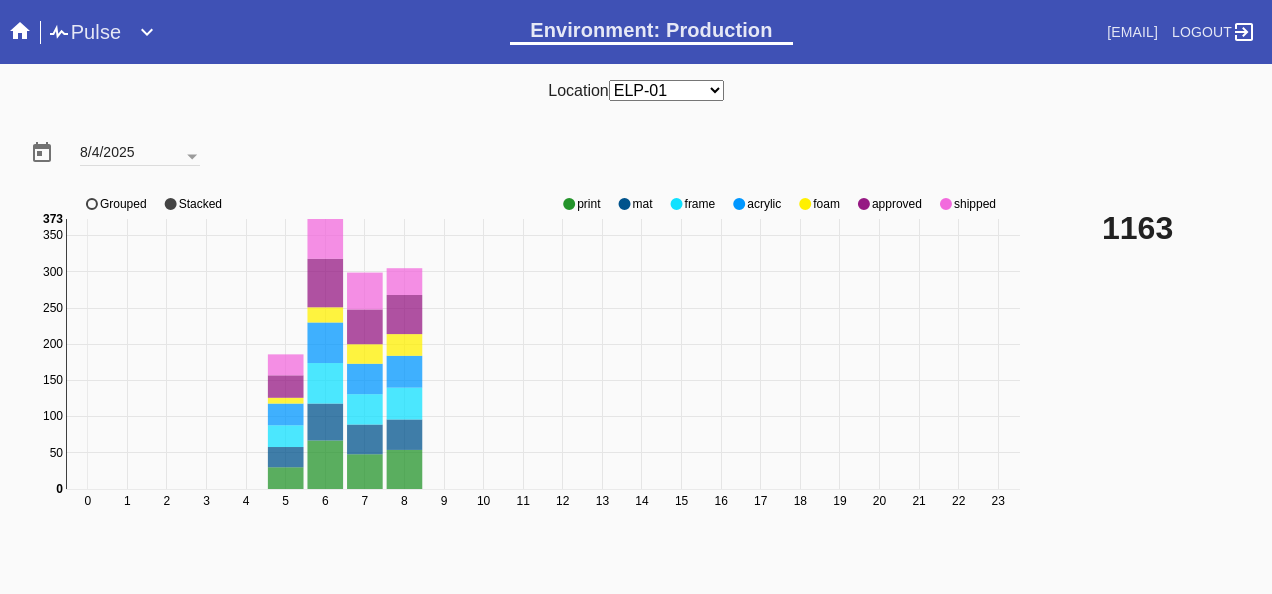 click on "Any Location DCA-05 ELP-01 LAS-01 LEX-01 LEX-03" at bounding box center [666, 90] 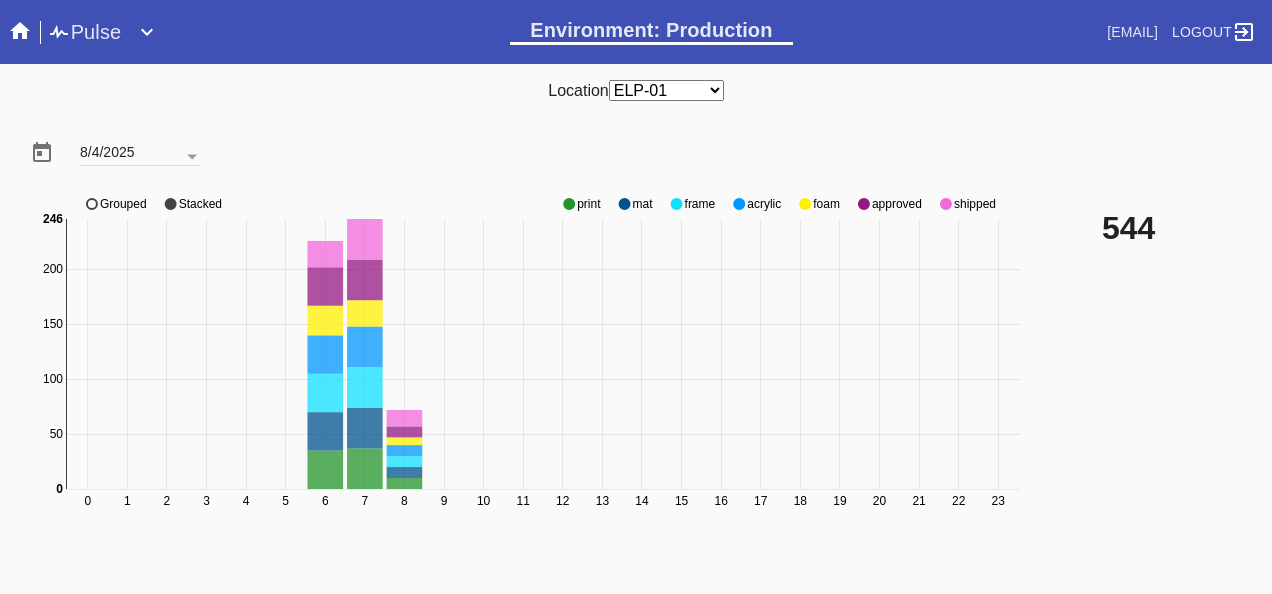 click on "0 1 2 3 4 5 6 7 8 9 10 11 12 13 14 15 16 17 18 19 20 21 22 23 0 50 100 150 200 0 246 print mat frame acrylic foam approved shipped Grouped Stacked" 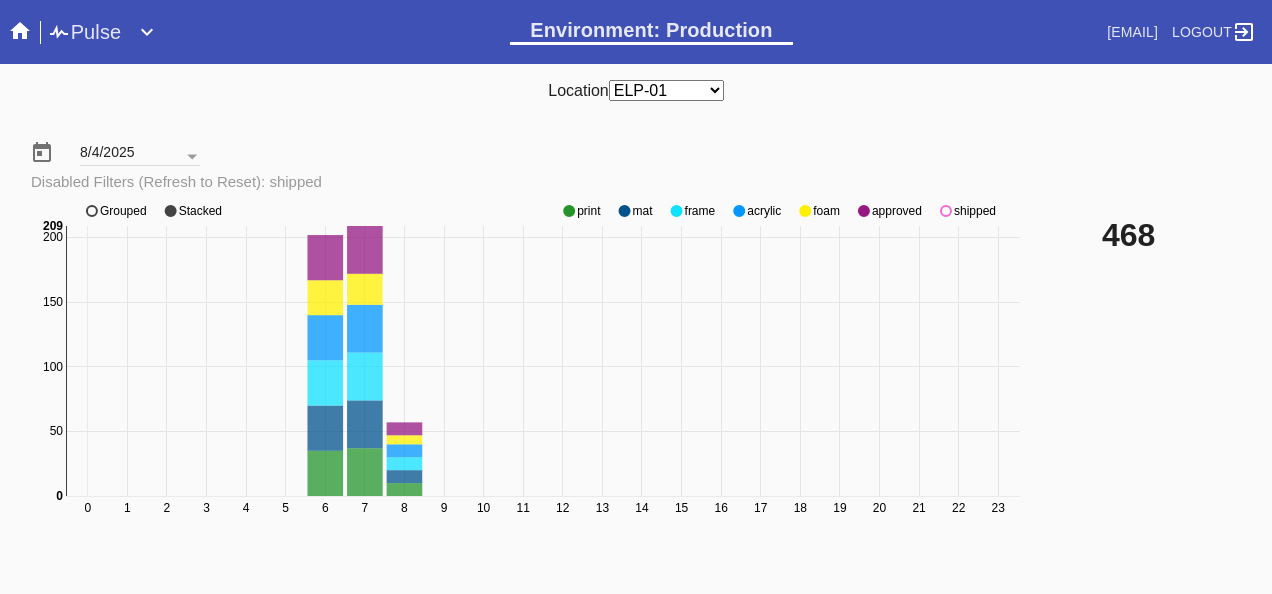 click 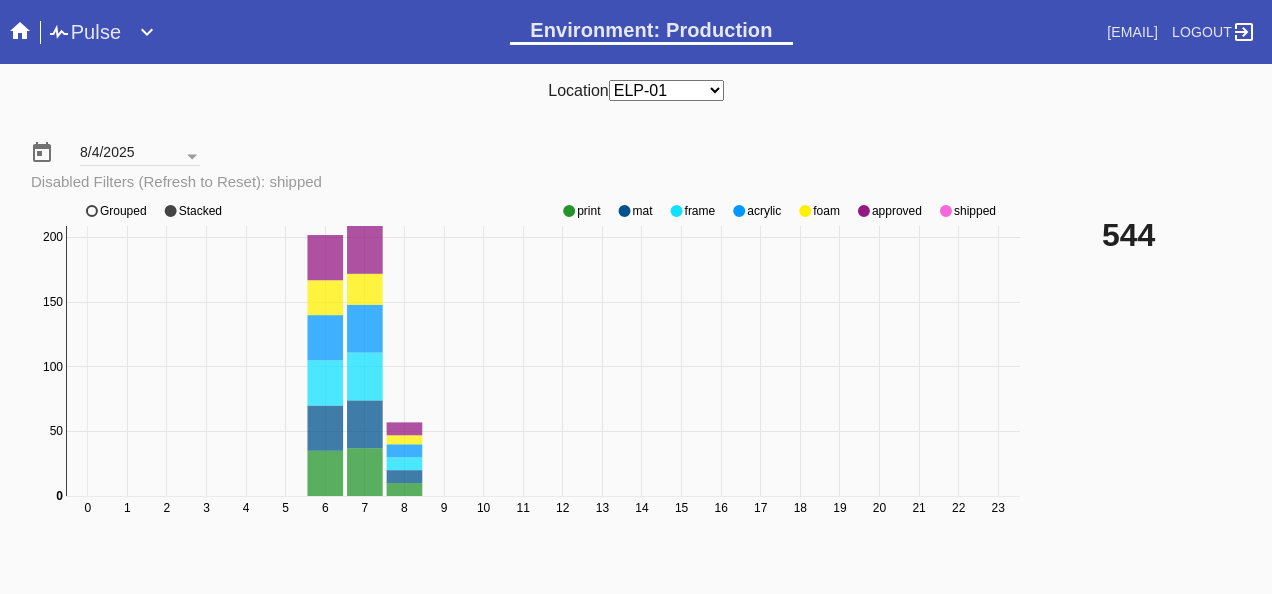 click 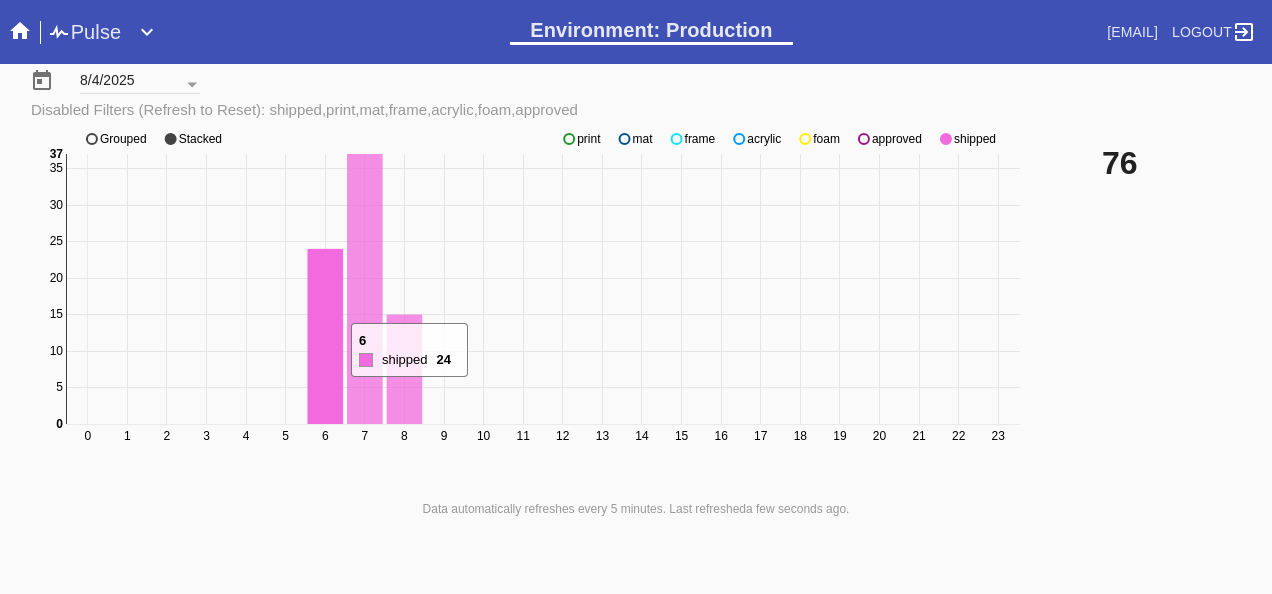 scroll, scrollTop: 140, scrollLeft: 0, axis: vertical 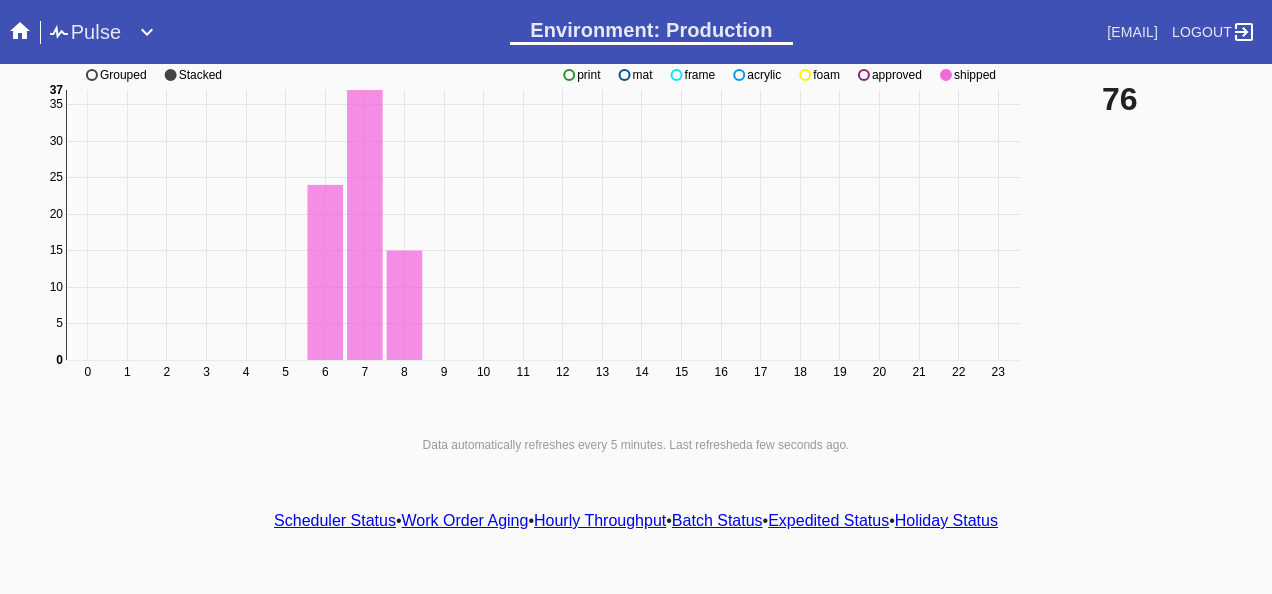 click on "Scheduler Status" at bounding box center (335, 520) 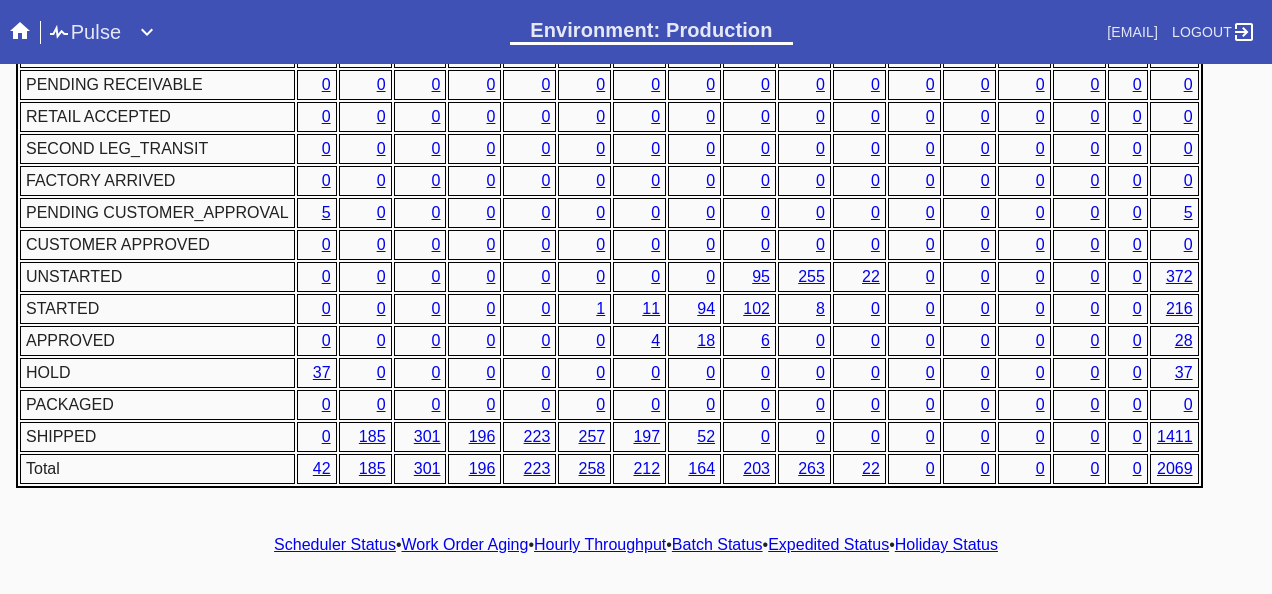 scroll, scrollTop: 1076, scrollLeft: 0, axis: vertical 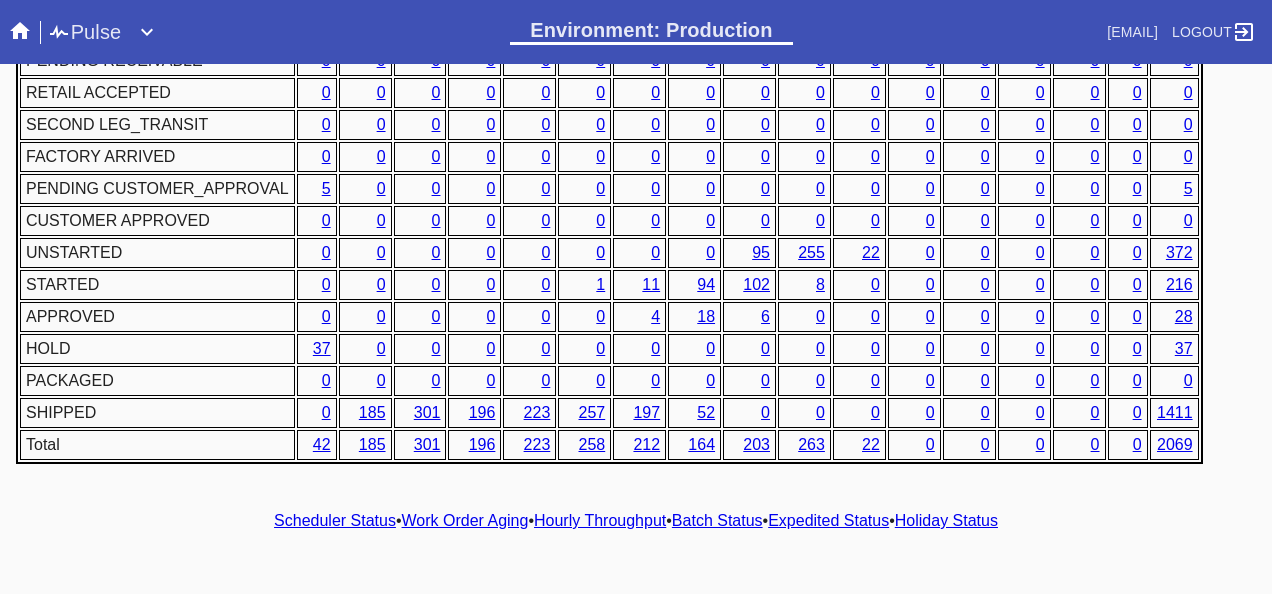 click on "Hourly Throughput" at bounding box center [600, 520] 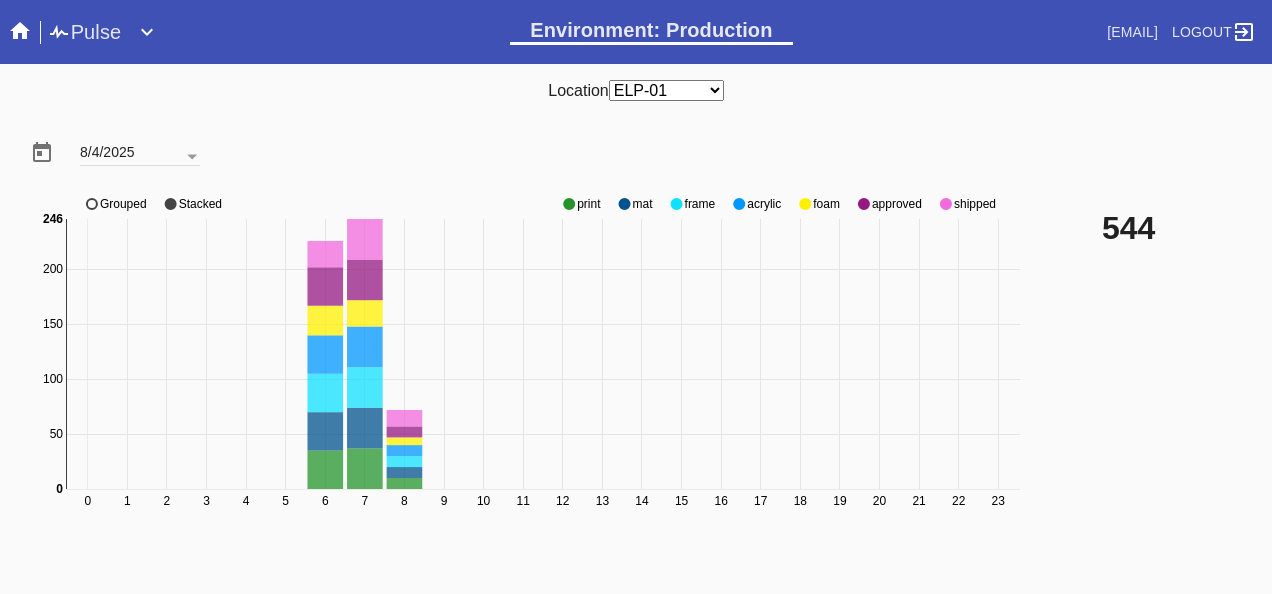 click 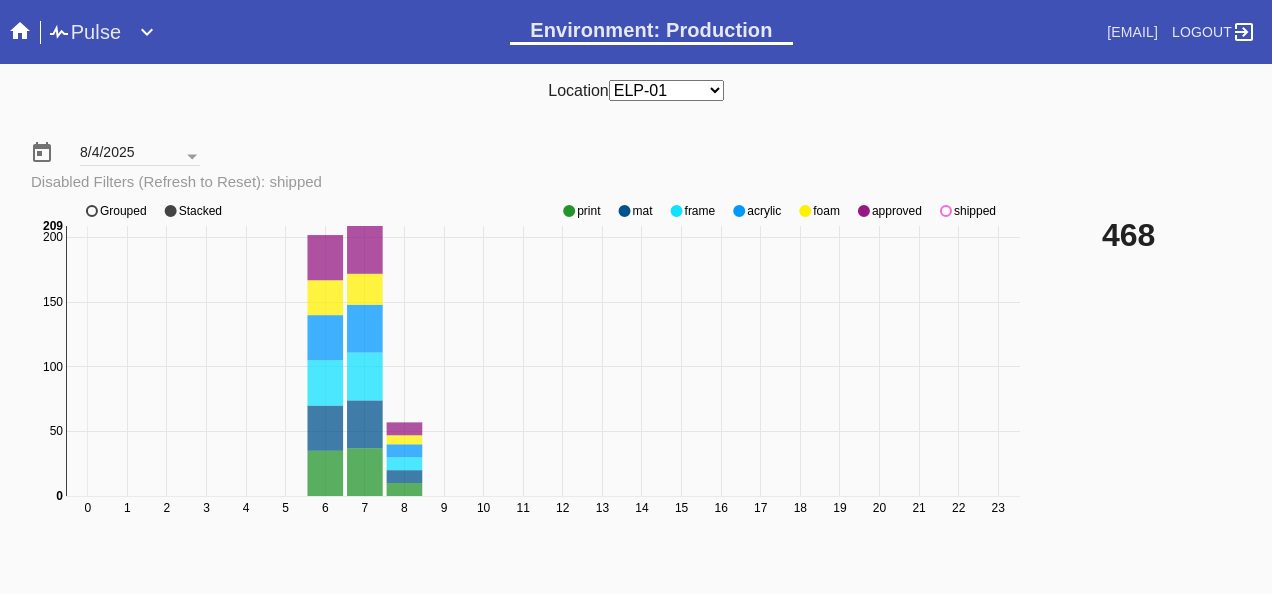 click 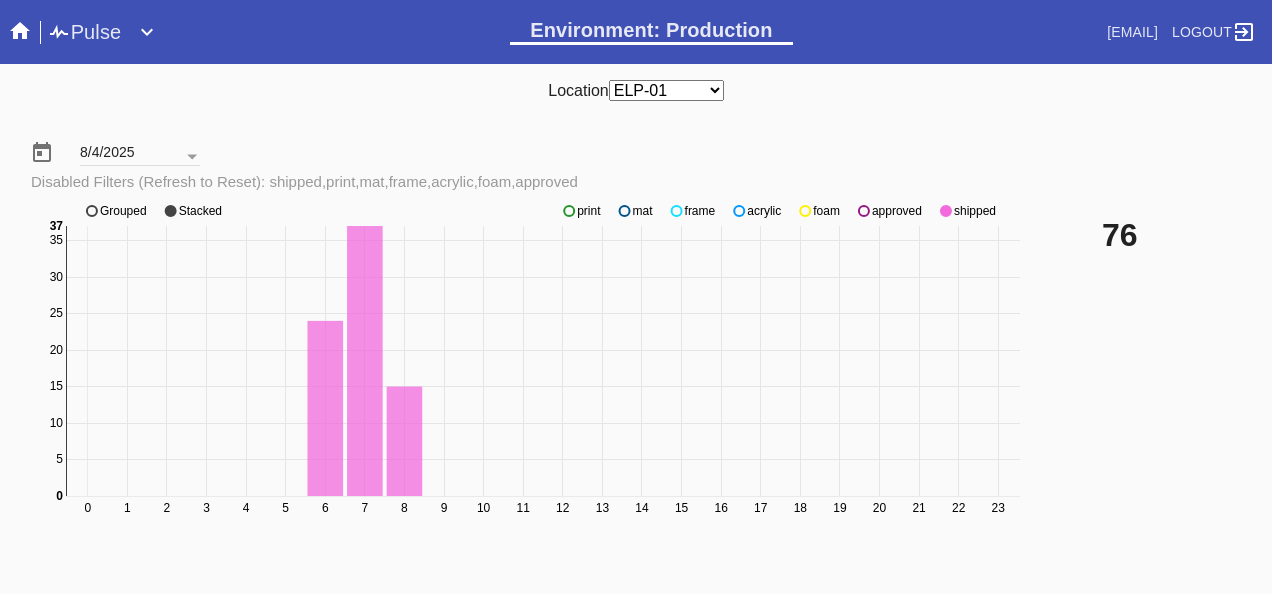 scroll, scrollTop: 140, scrollLeft: 0, axis: vertical 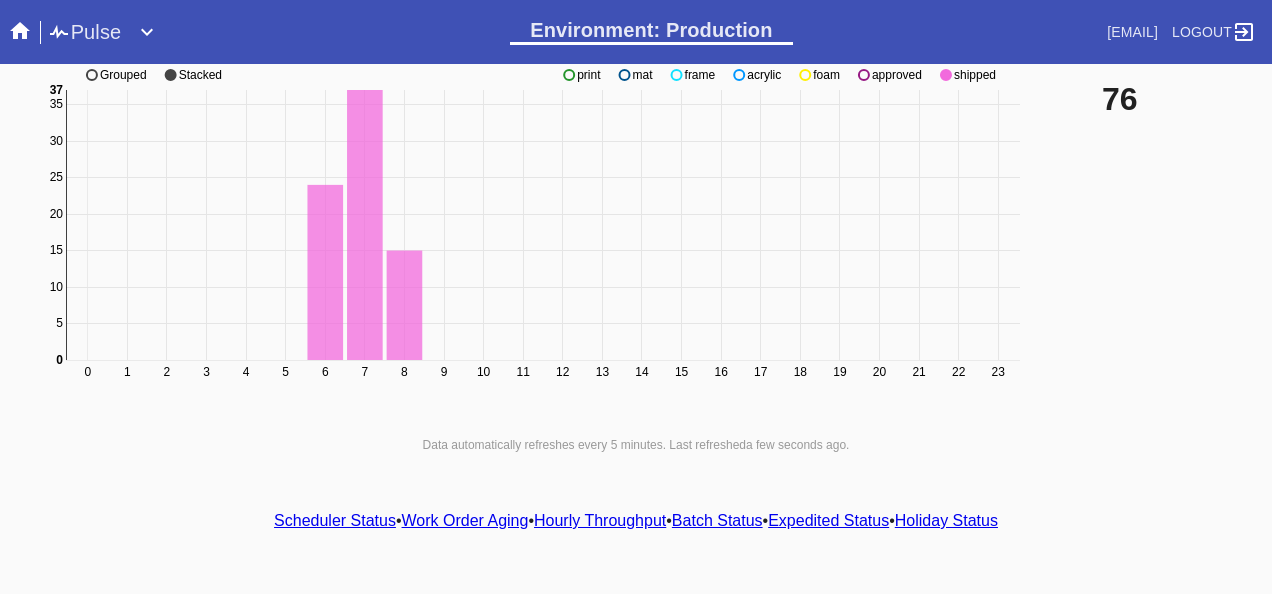 click on "Scheduler Status" at bounding box center [335, 520] 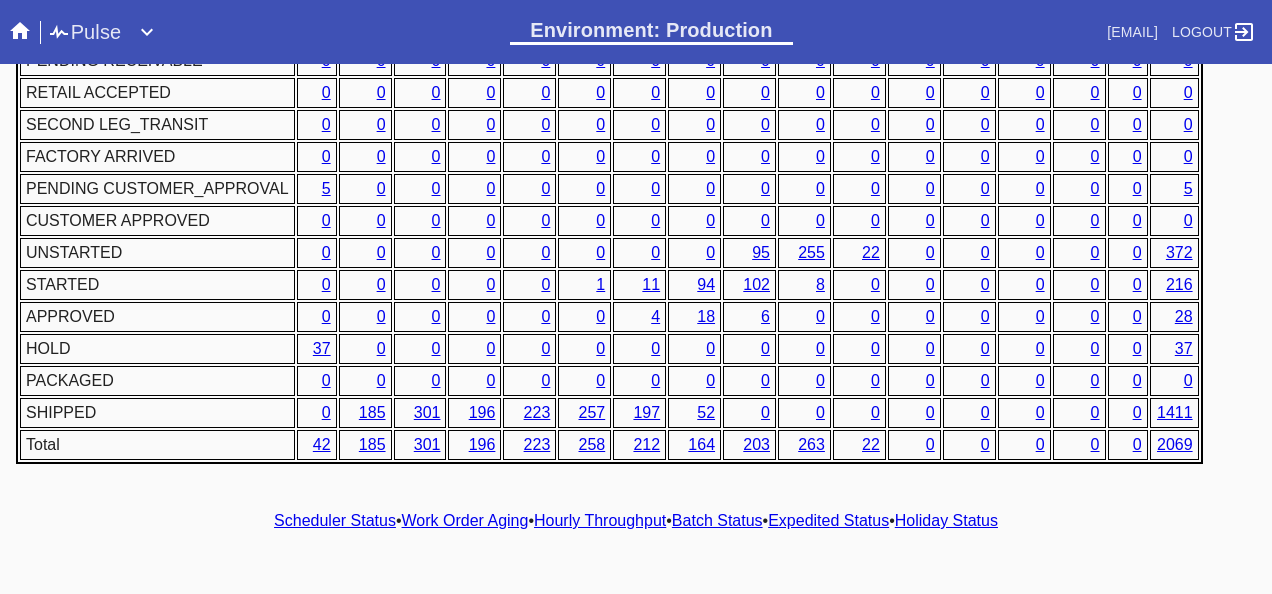 scroll, scrollTop: 976, scrollLeft: 0, axis: vertical 